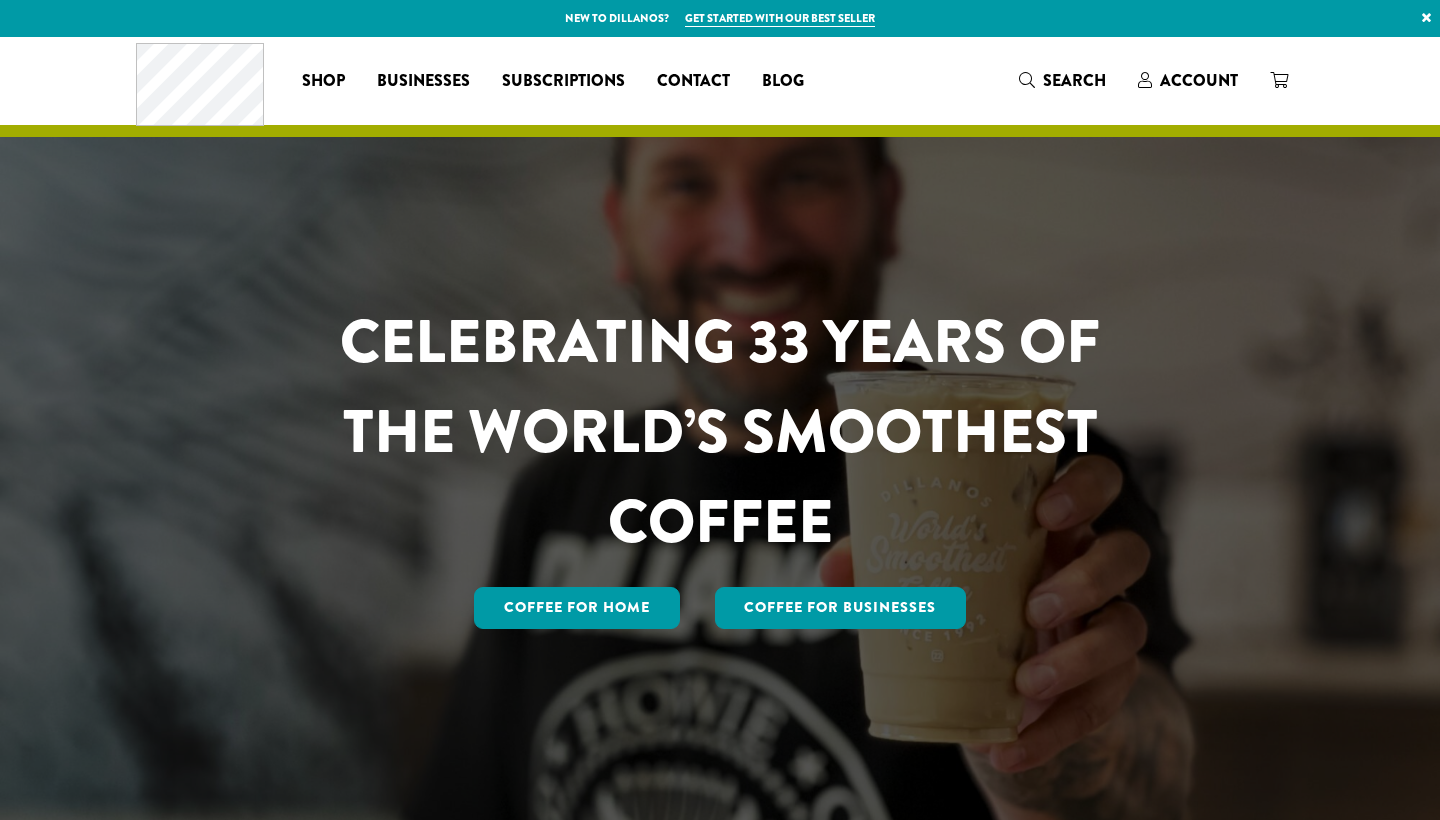 scroll, scrollTop: 0, scrollLeft: 0, axis: both 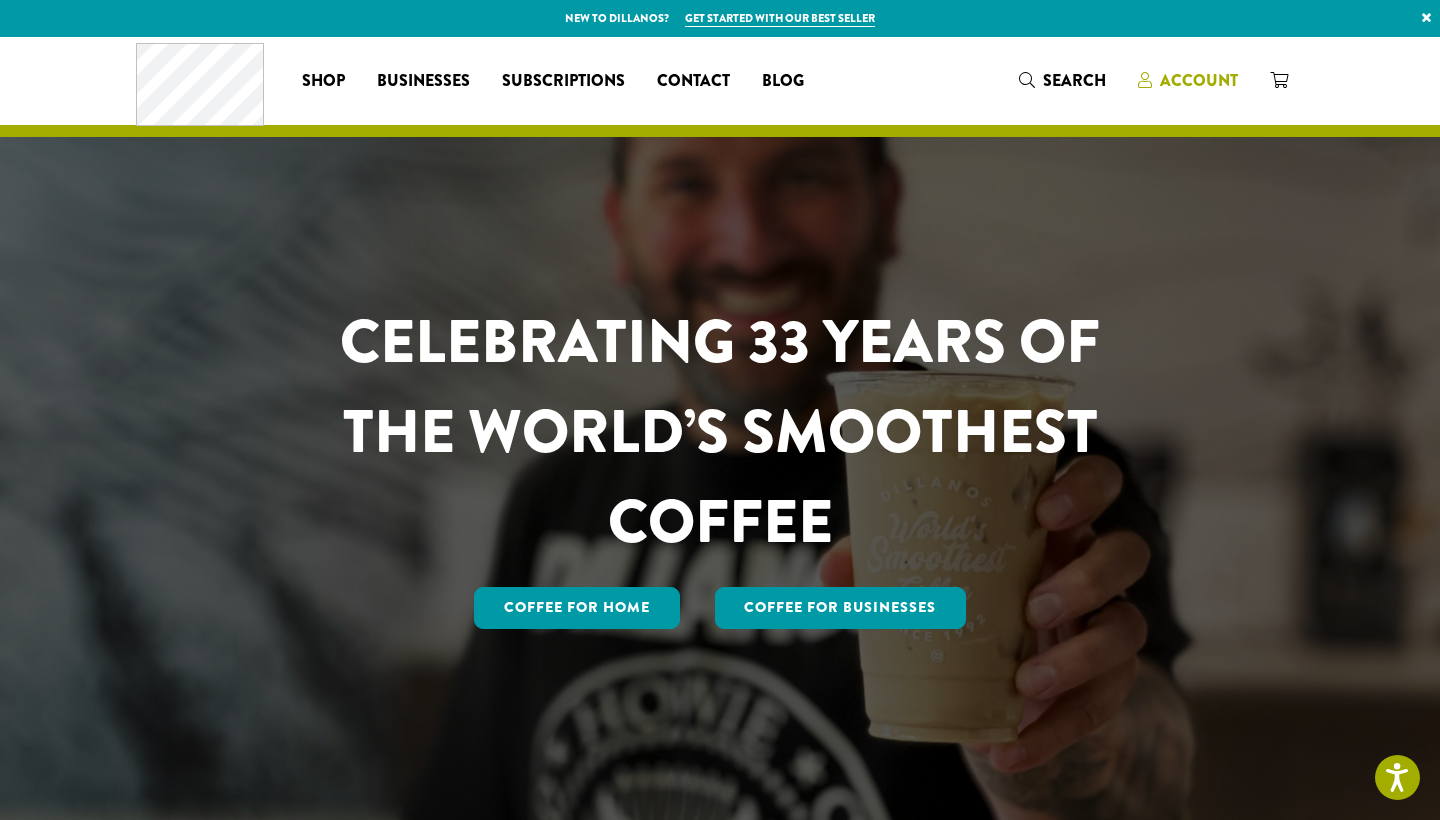 click on "Account" at bounding box center [1199, 80] 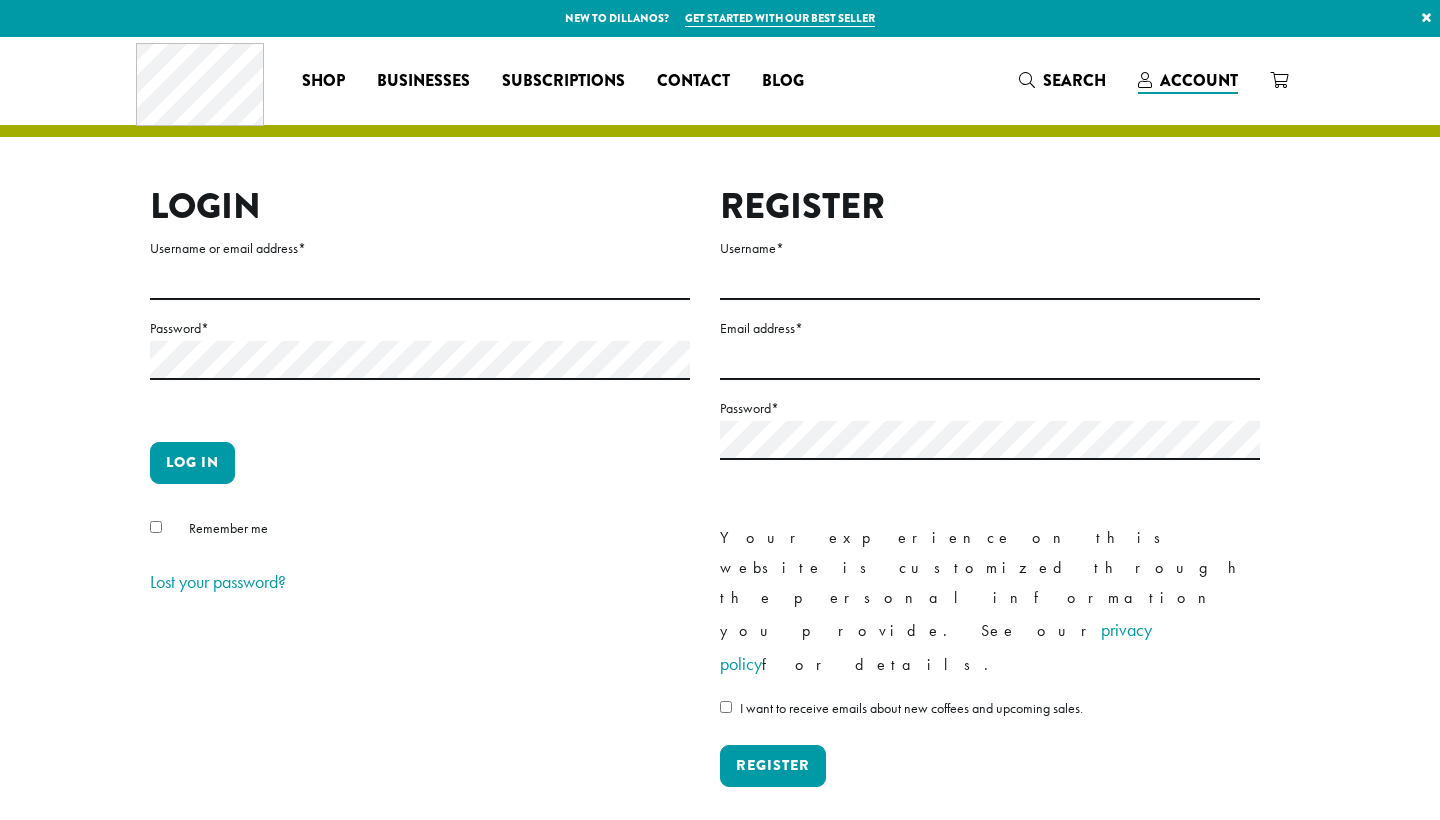 scroll, scrollTop: 0, scrollLeft: 0, axis: both 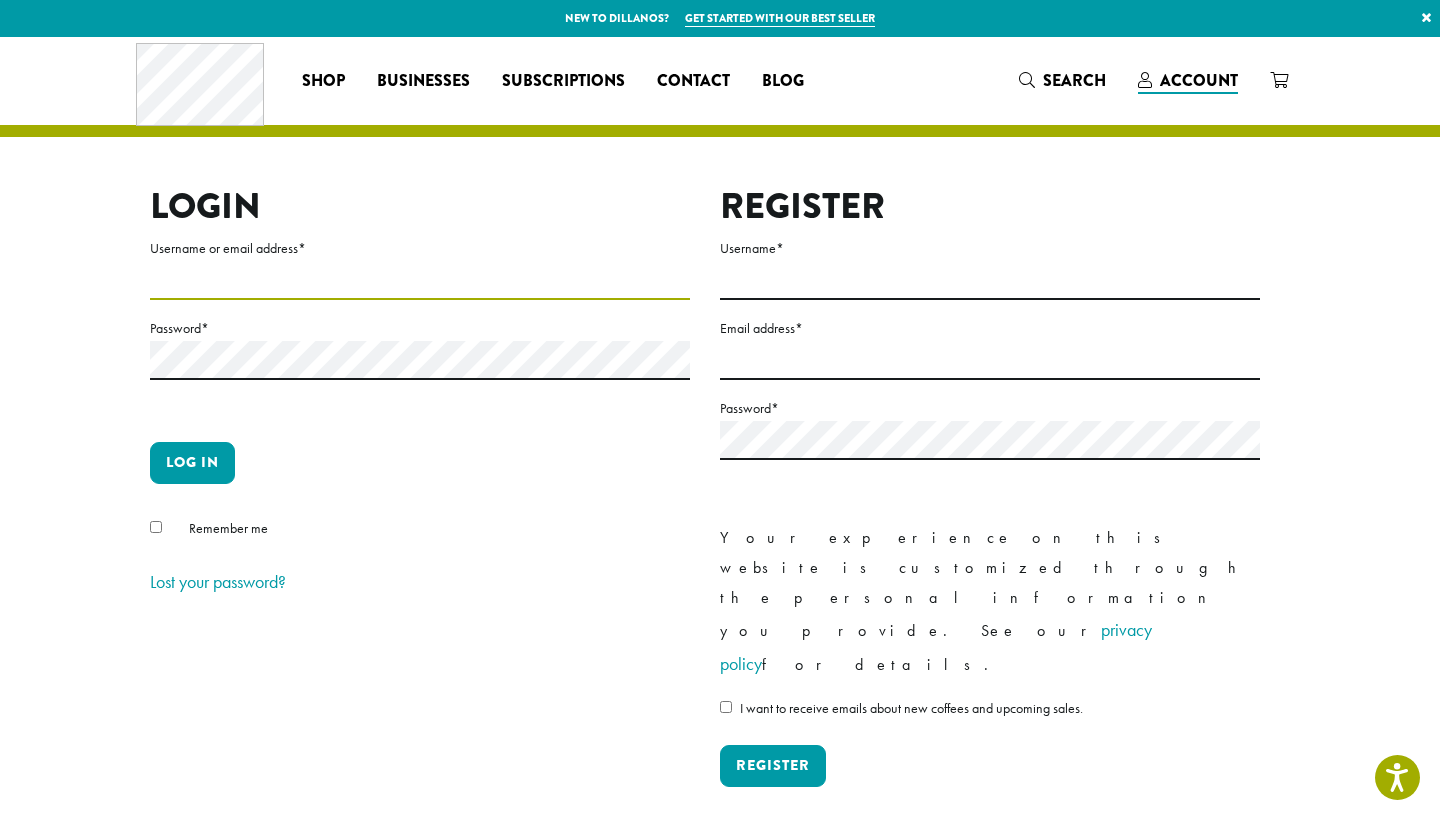 click on "Username or email address  *" at bounding box center [420, 280] 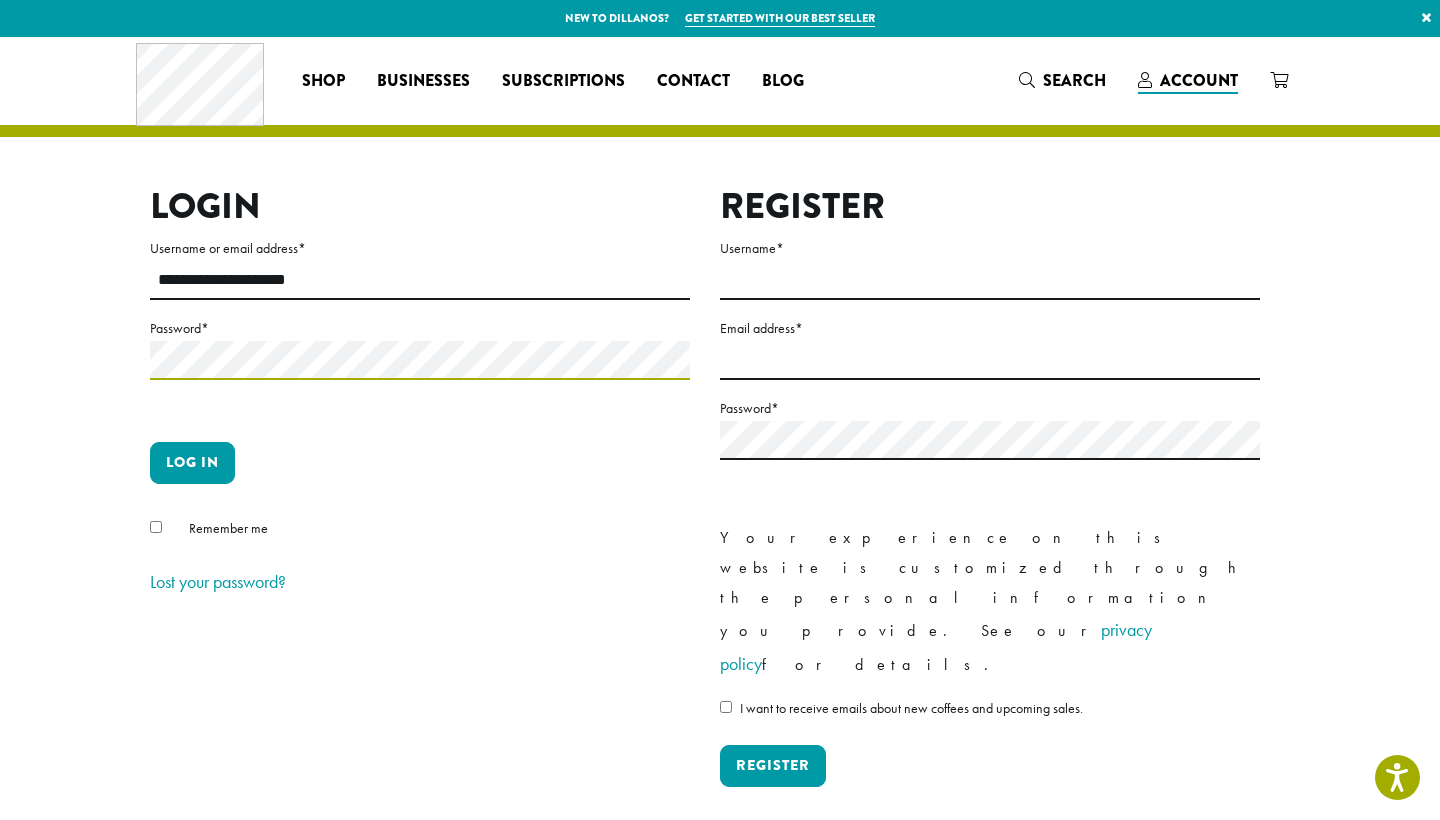 click on "Log in" at bounding box center [192, 463] 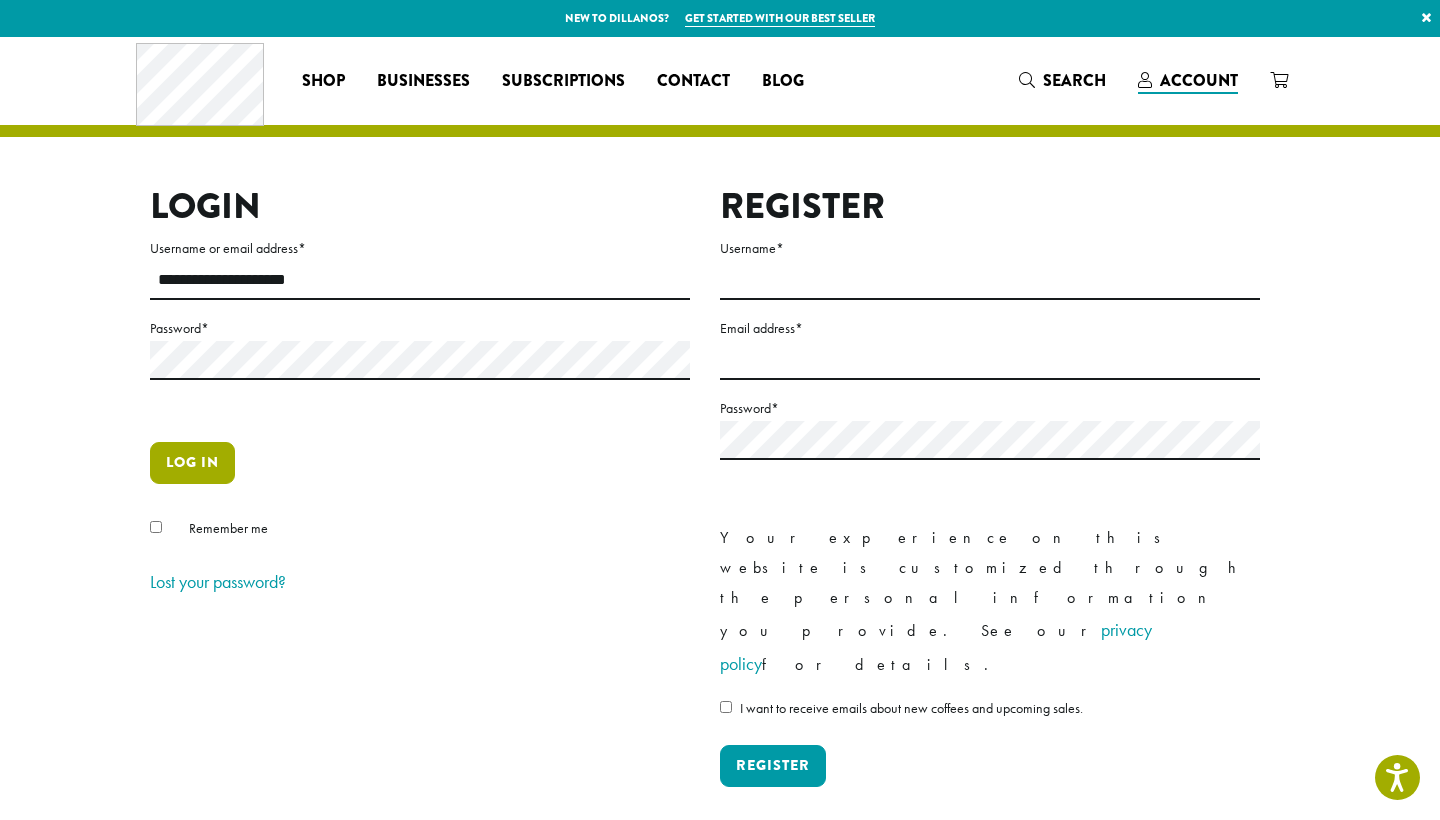 click on "Log in" at bounding box center (192, 463) 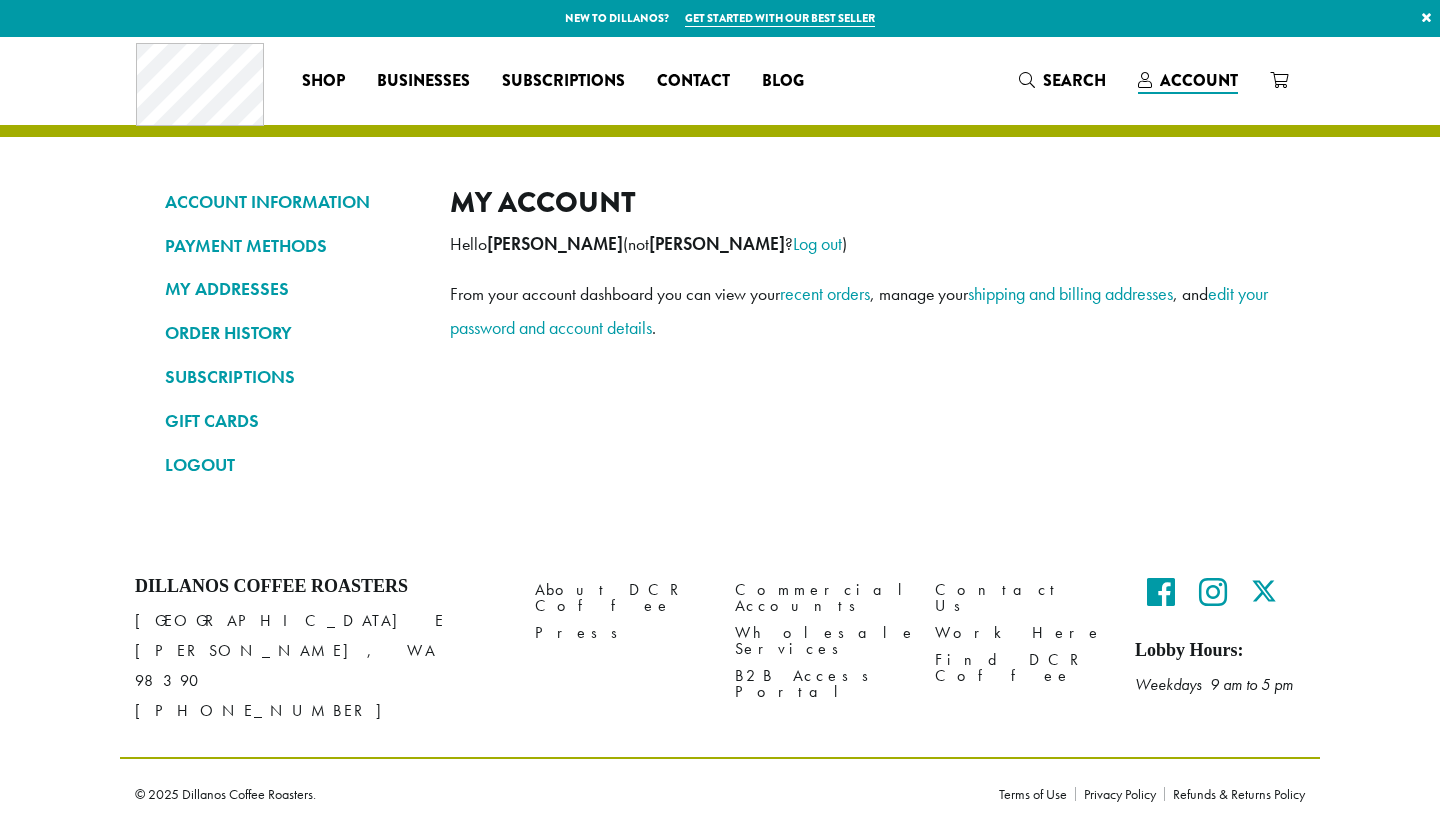 scroll, scrollTop: 0, scrollLeft: 0, axis: both 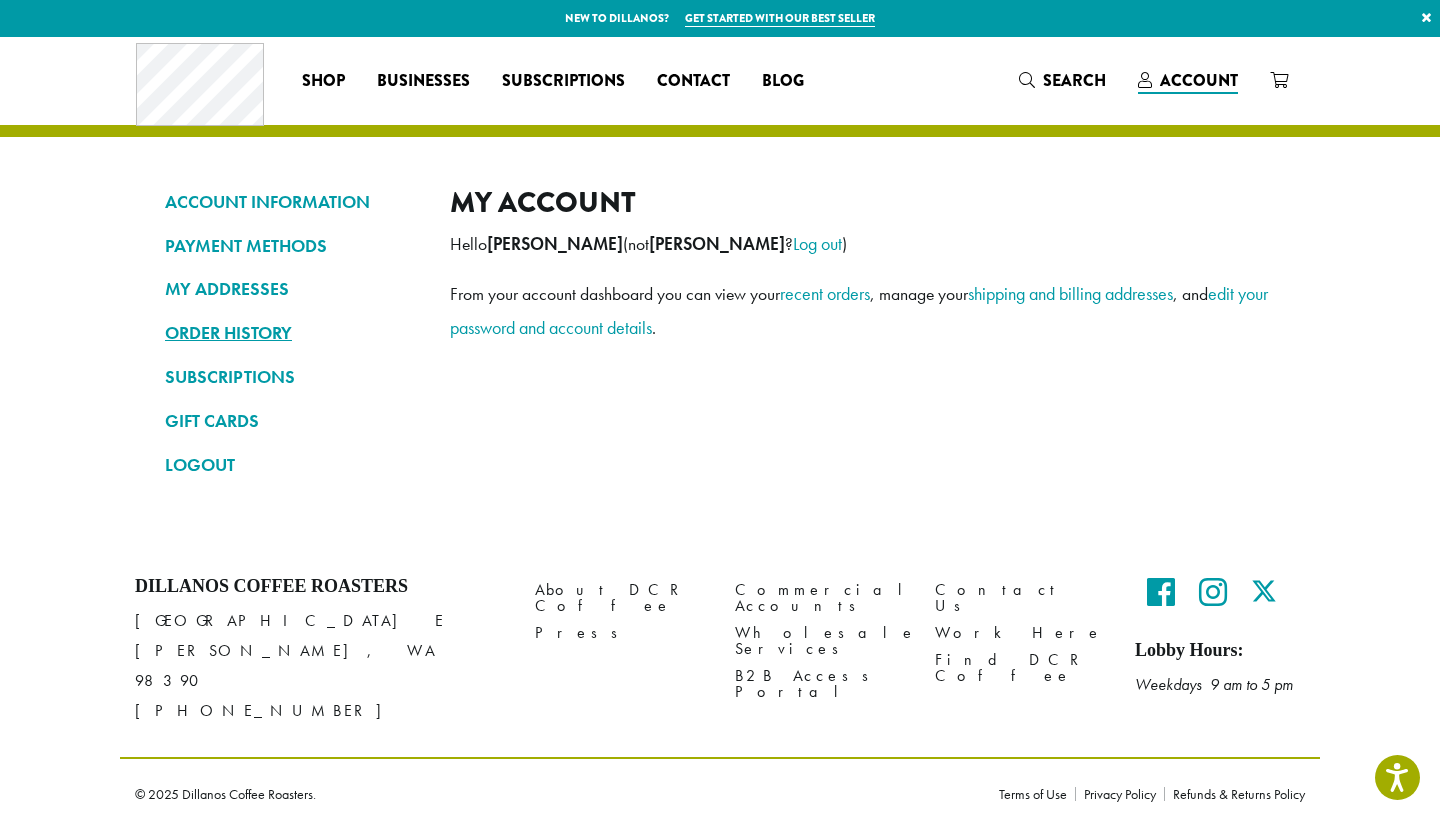 click on "ORDER HISTORY" at bounding box center [292, 333] 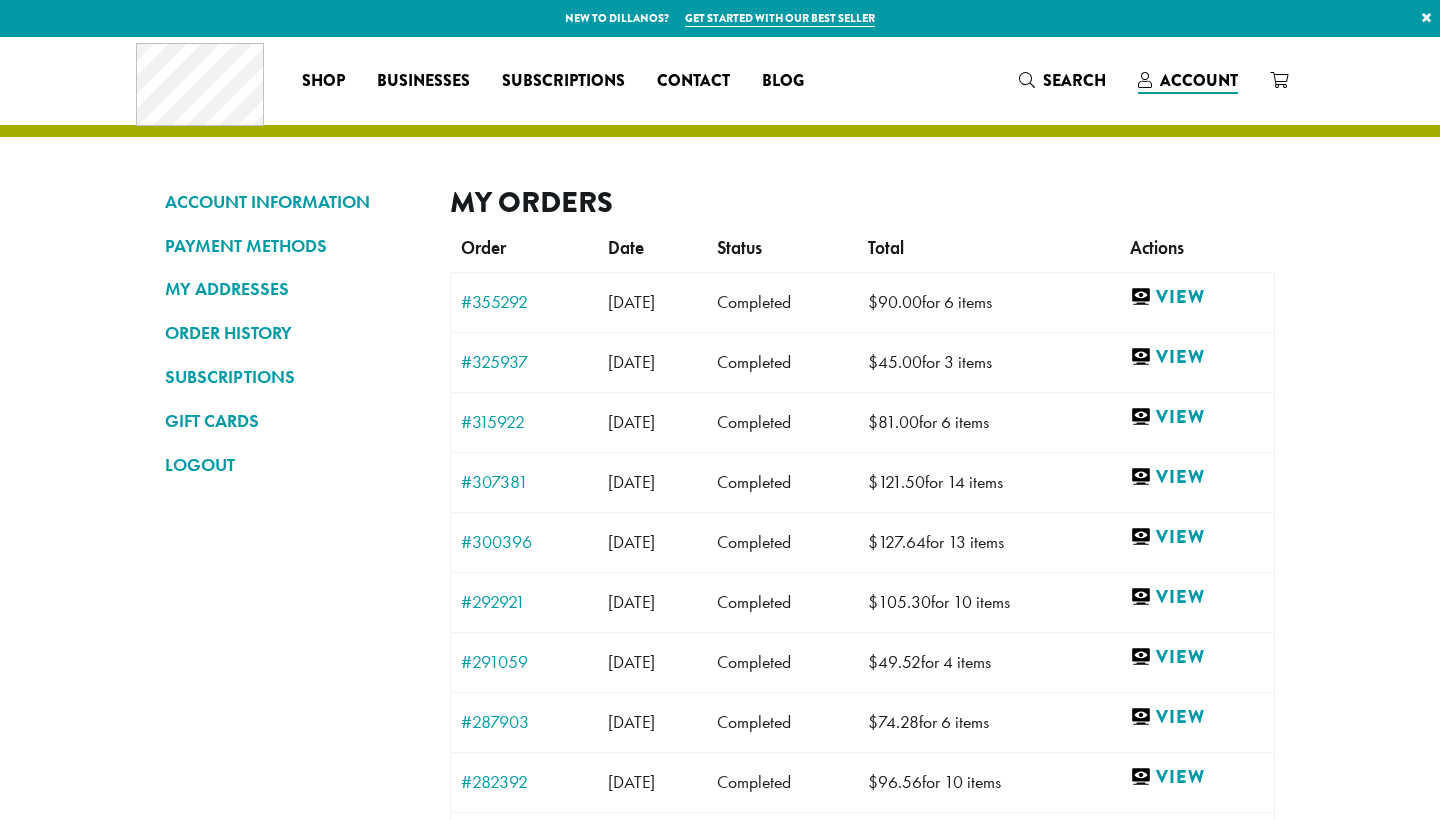 scroll, scrollTop: 0, scrollLeft: 0, axis: both 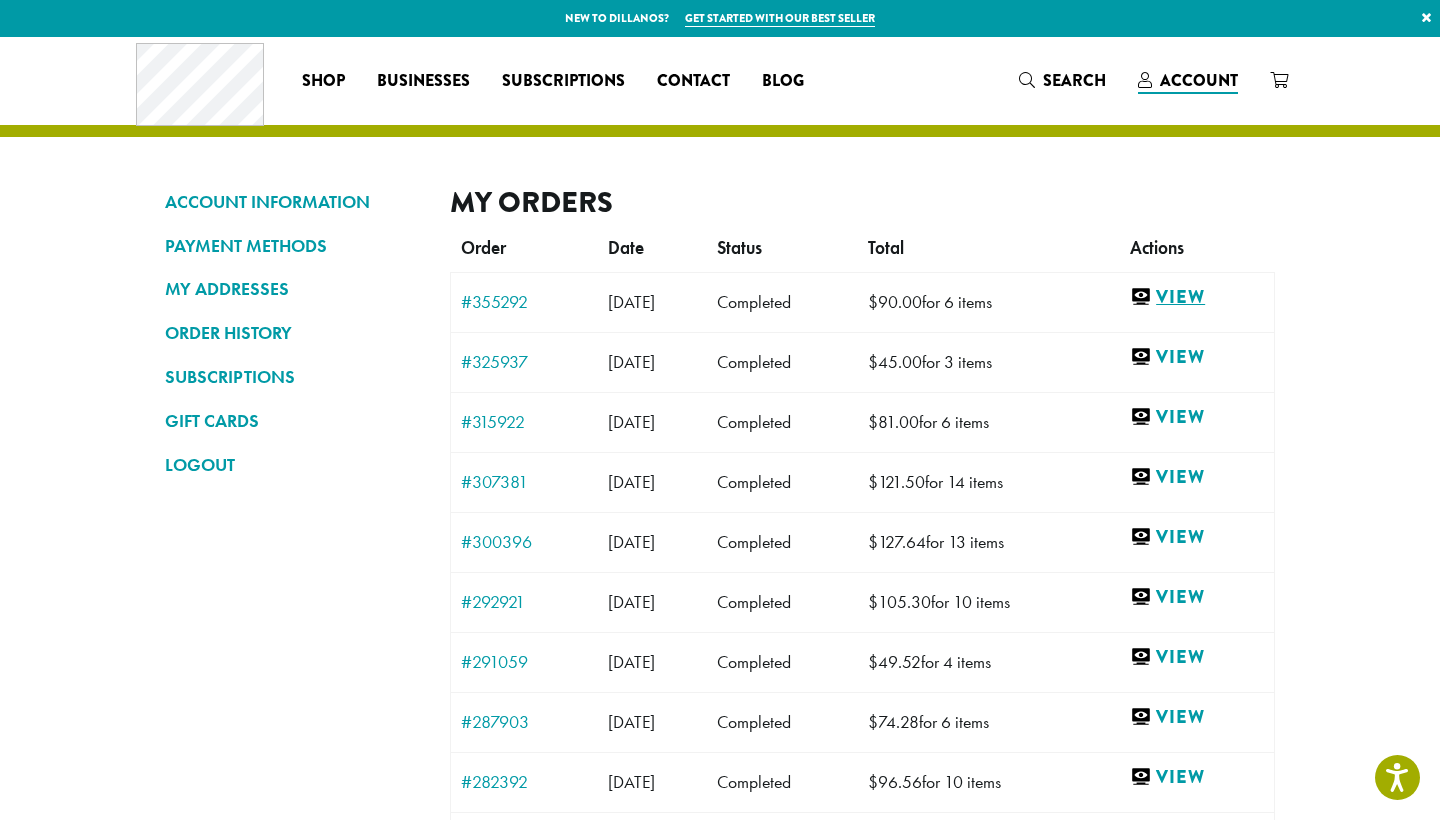 click on "View" at bounding box center (1197, 297) 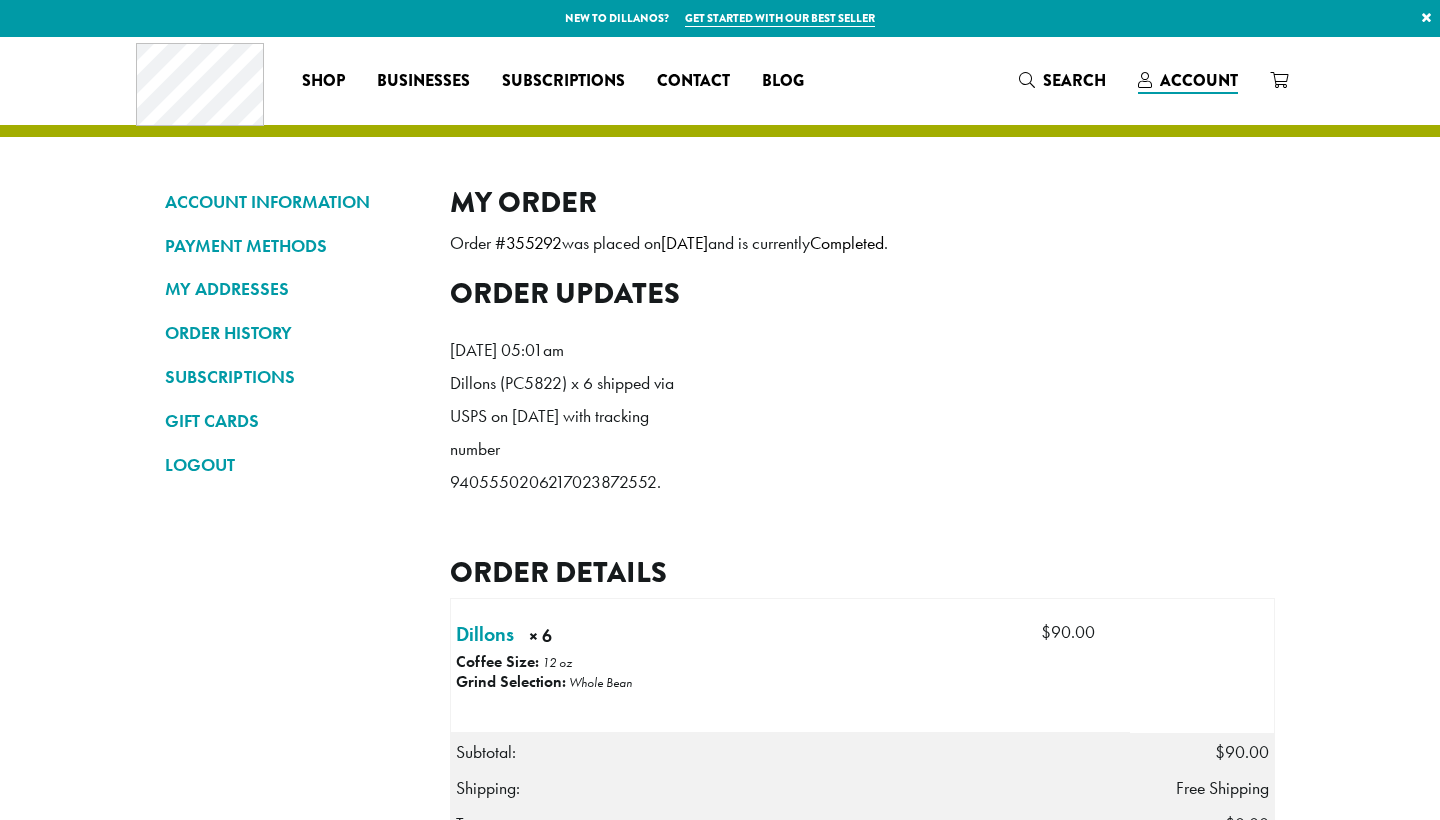 scroll, scrollTop: 0, scrollLeft: 0, axis: both 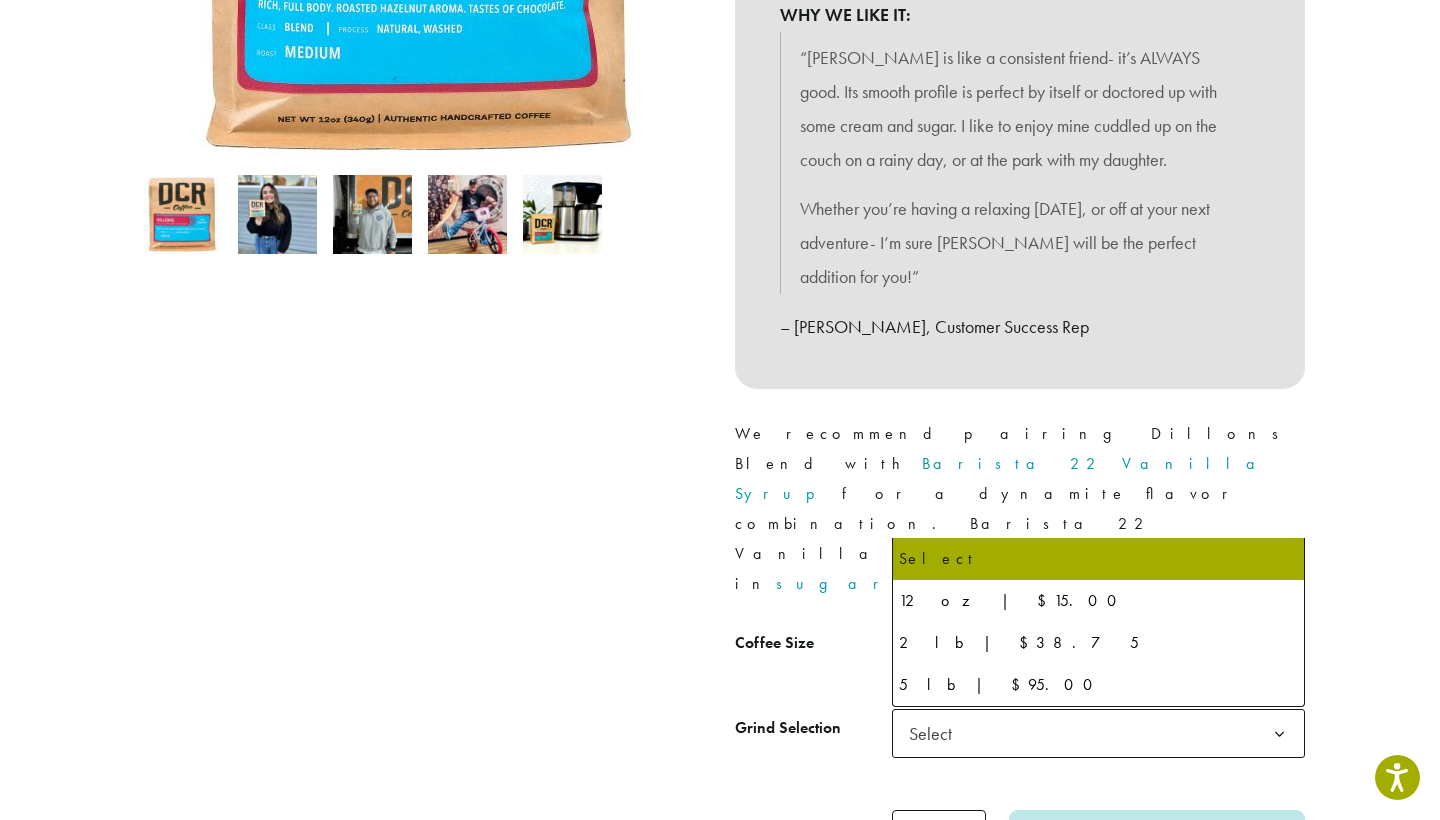 click on "Select" 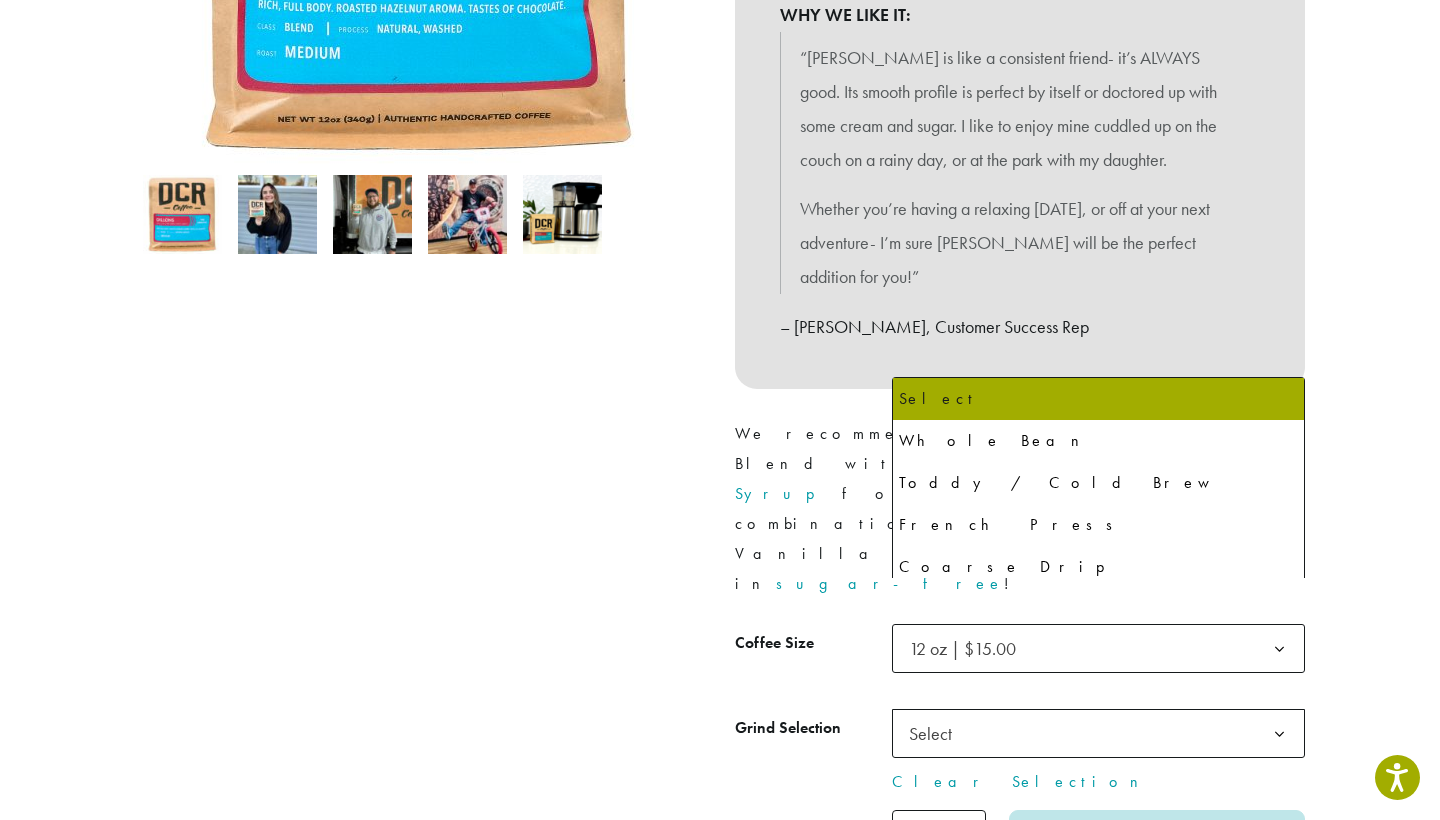 click on "Select" 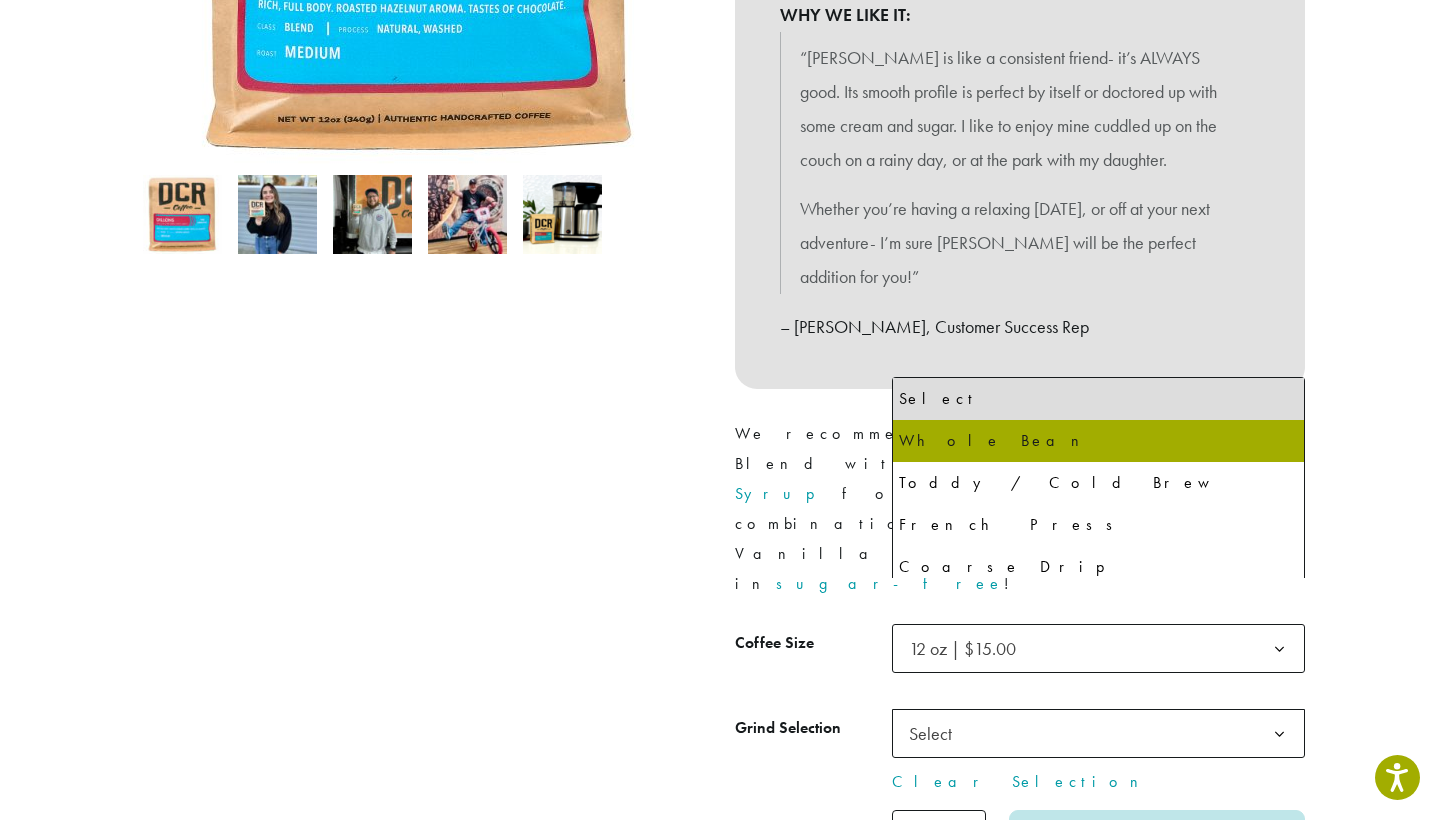 select on "*********" 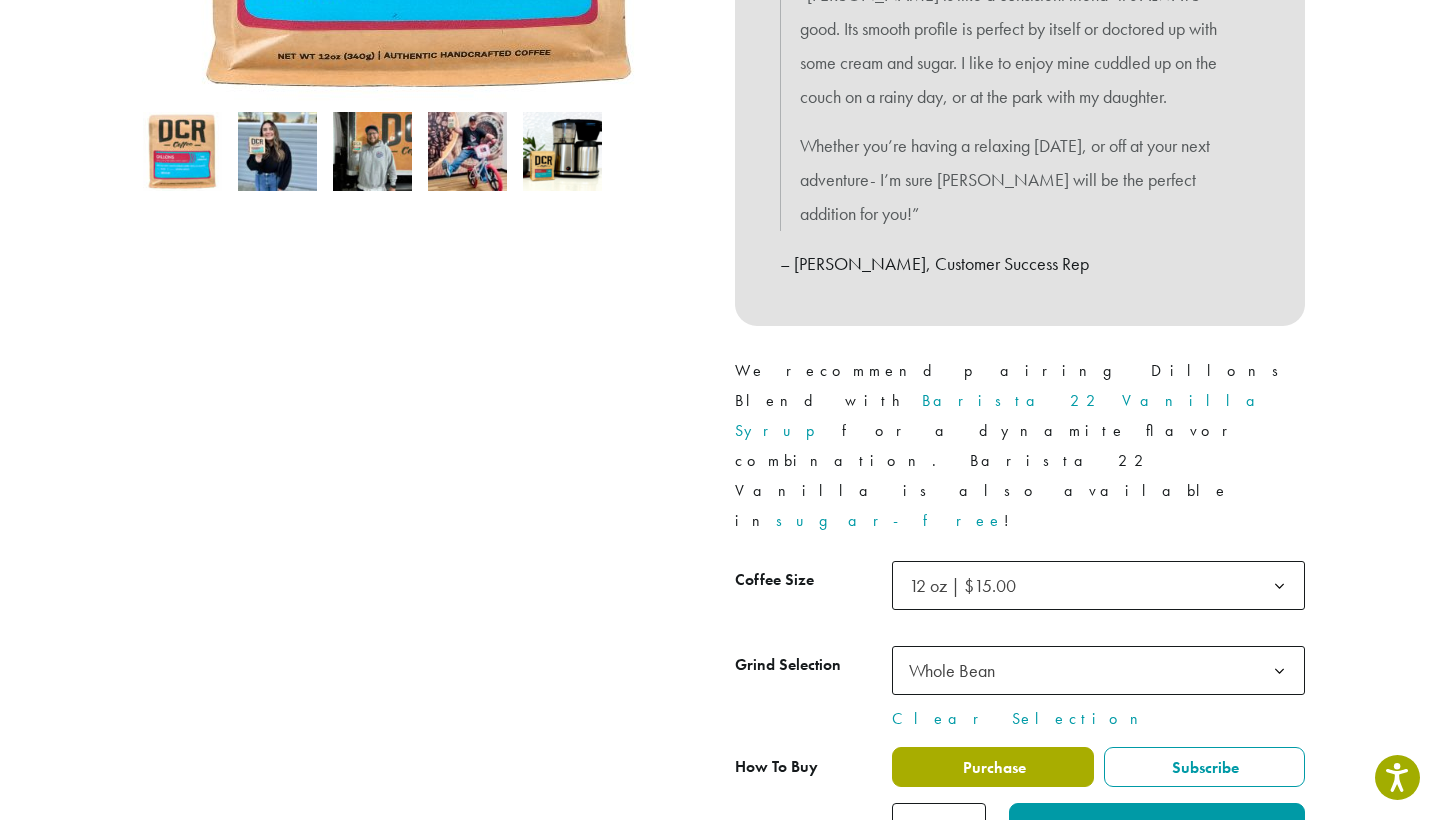 scroll, scrollTop: 702, scrollLeft: 0, axis: vertical 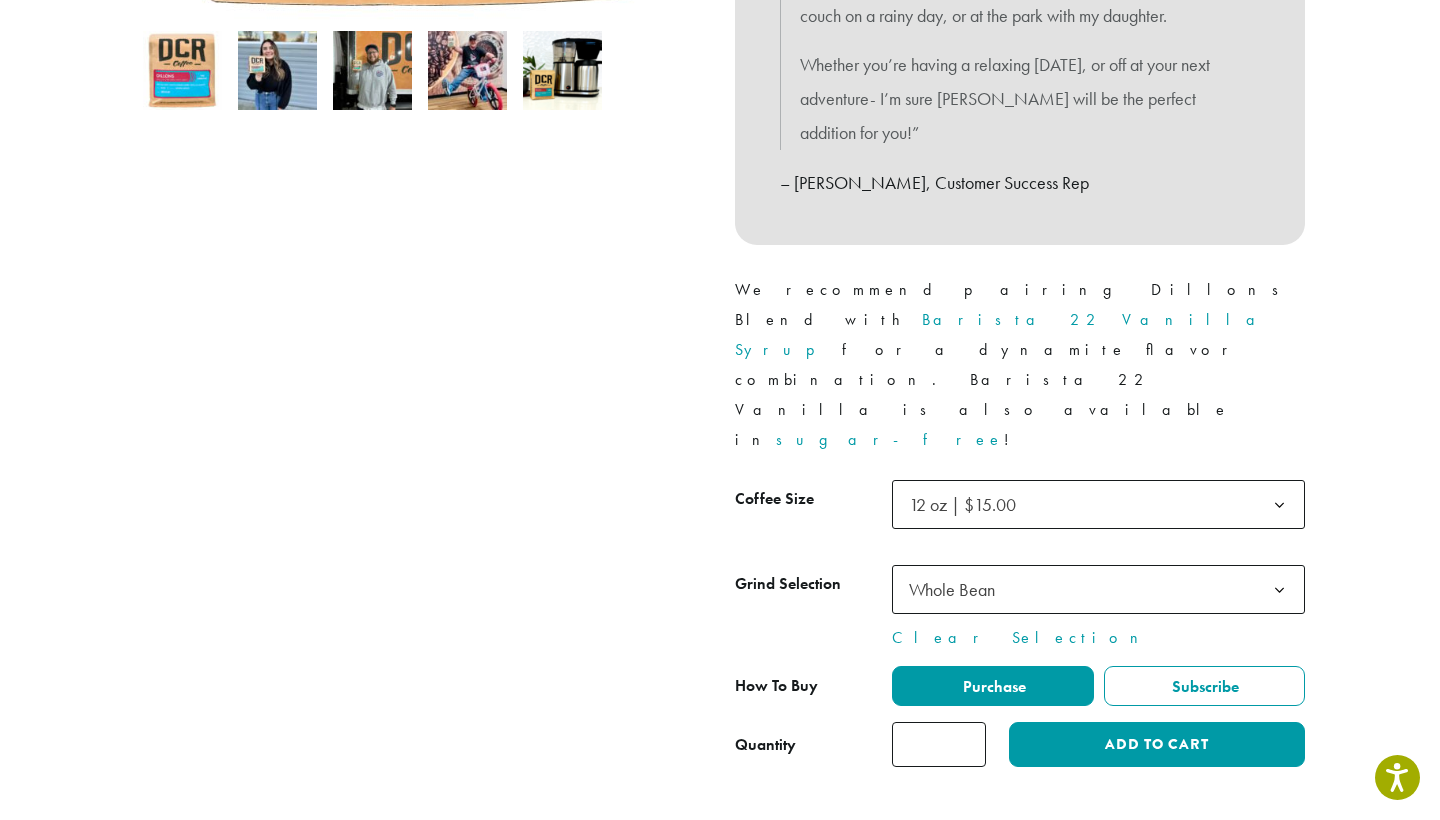 click on "*" 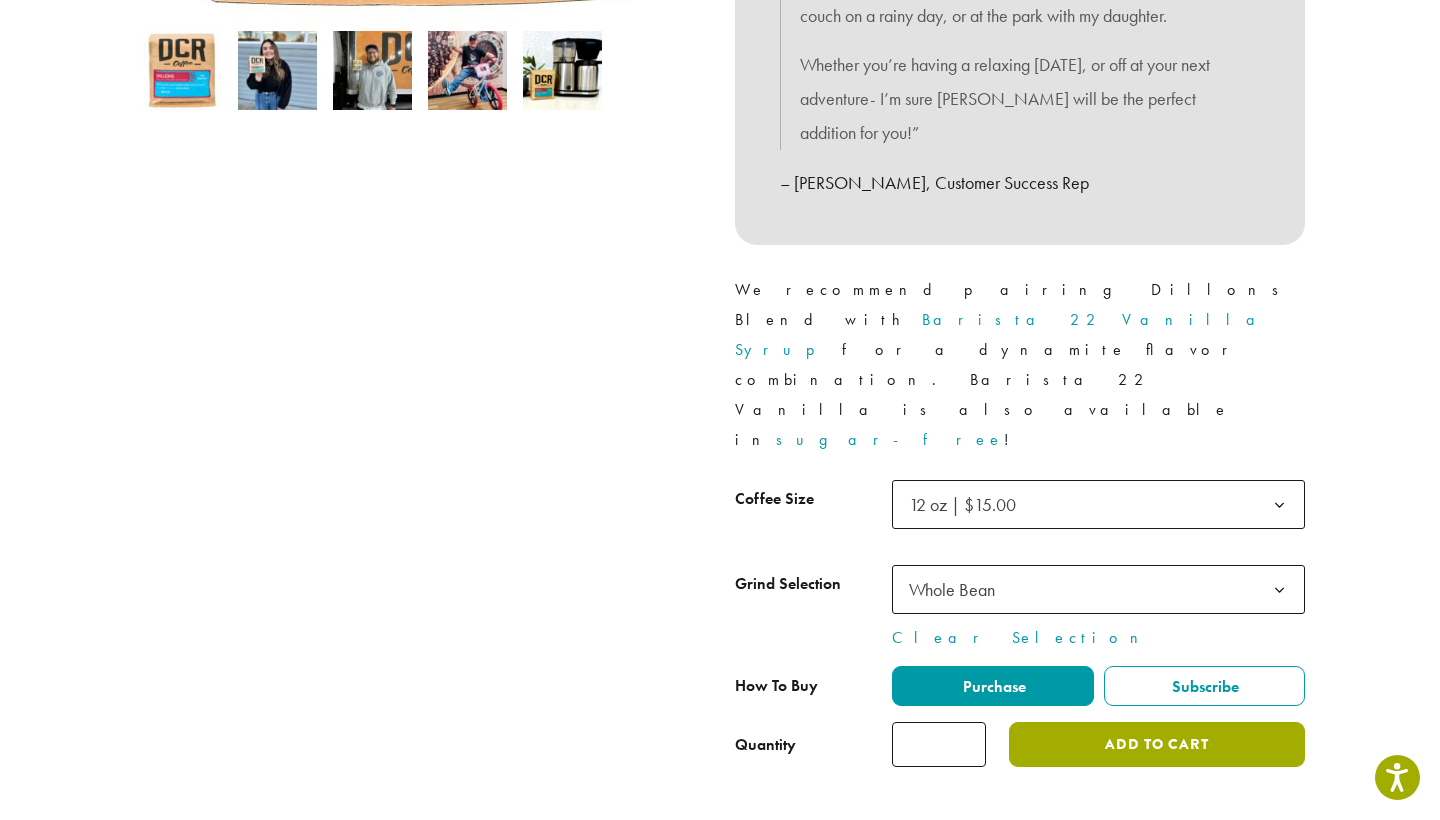 click on "Add to cart" 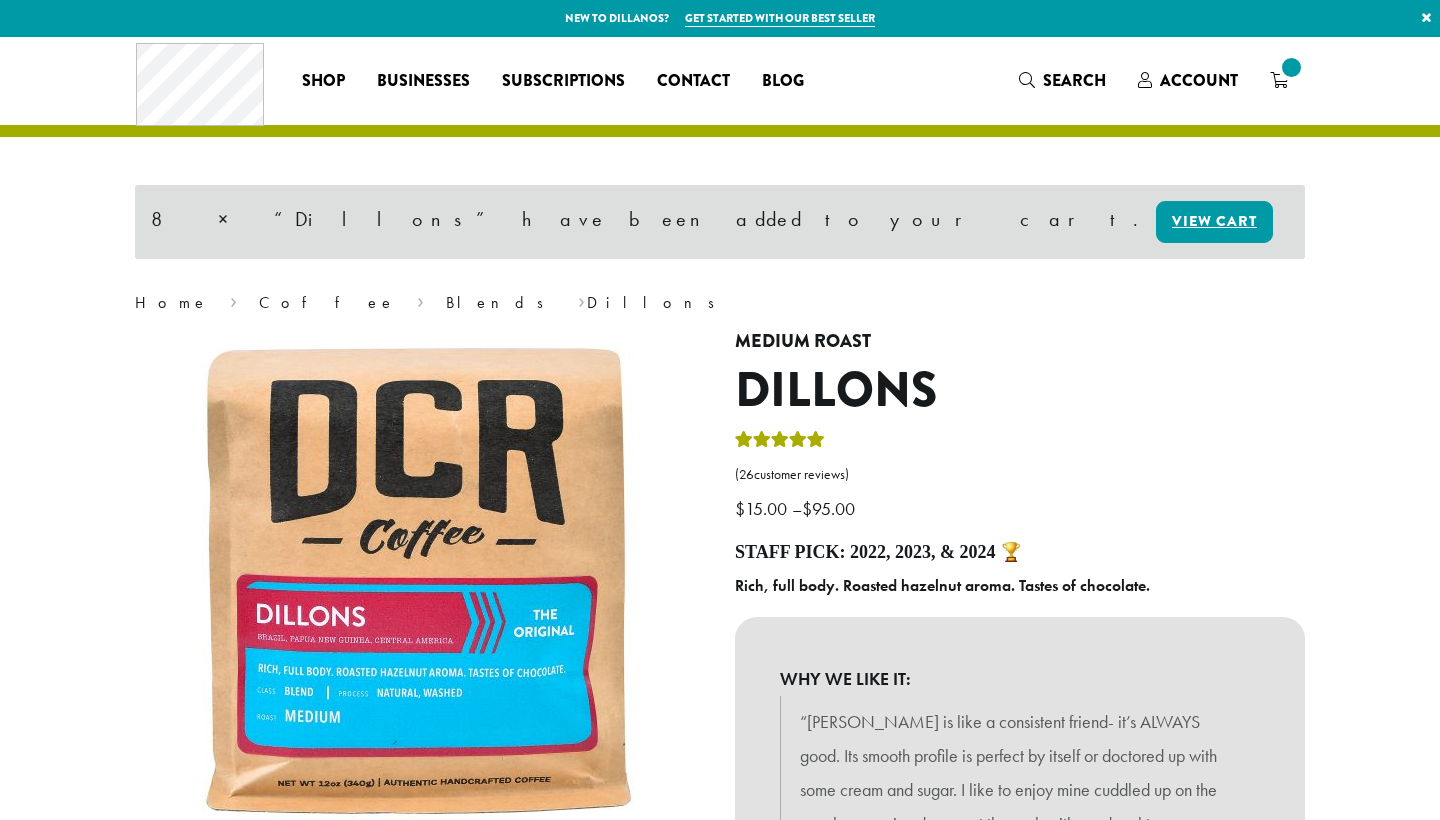 scroll, scrollTop: 0, scrollLeft: 0, axis: both 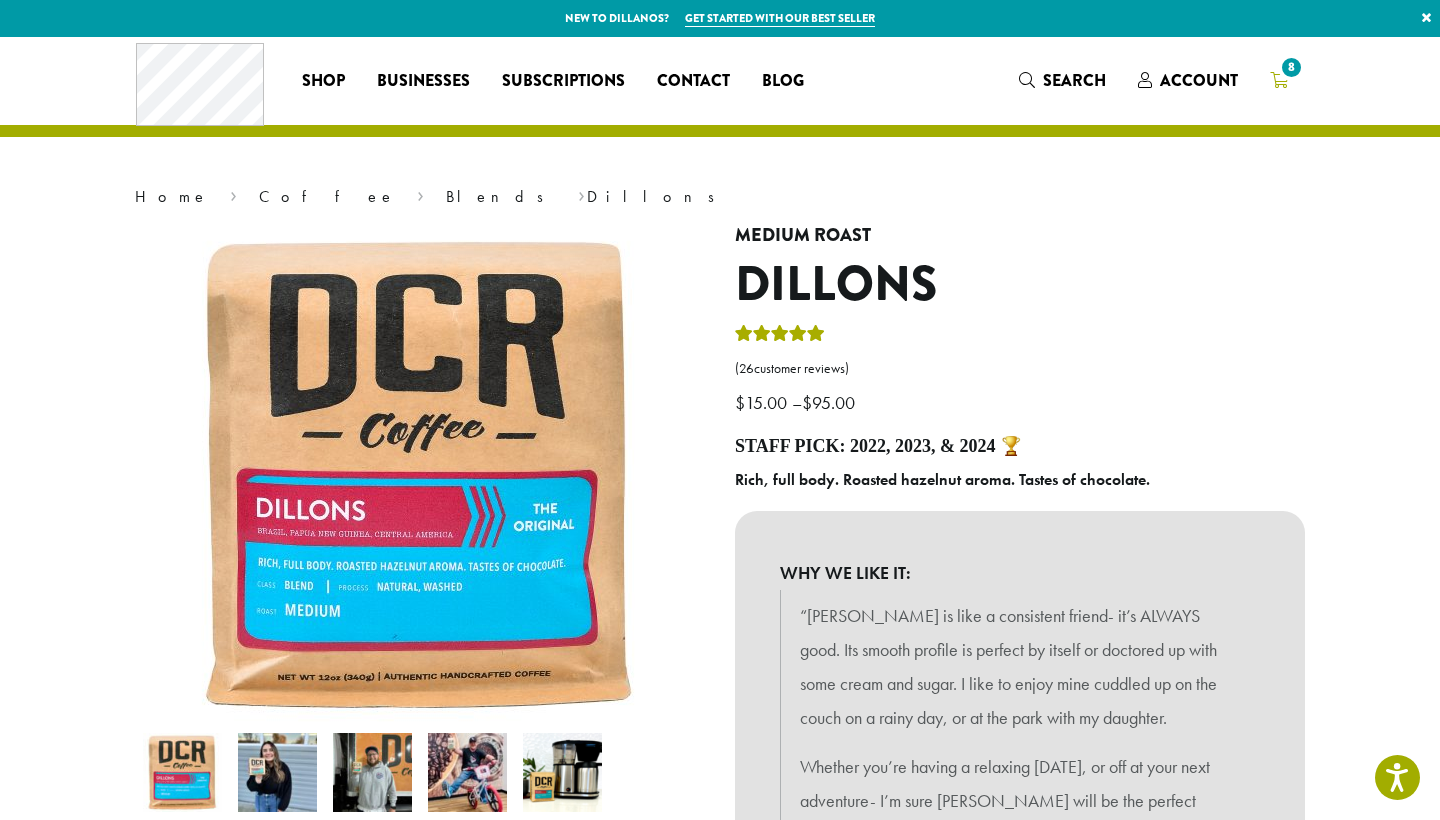 click on "8" at bounding box center [1291, 67] 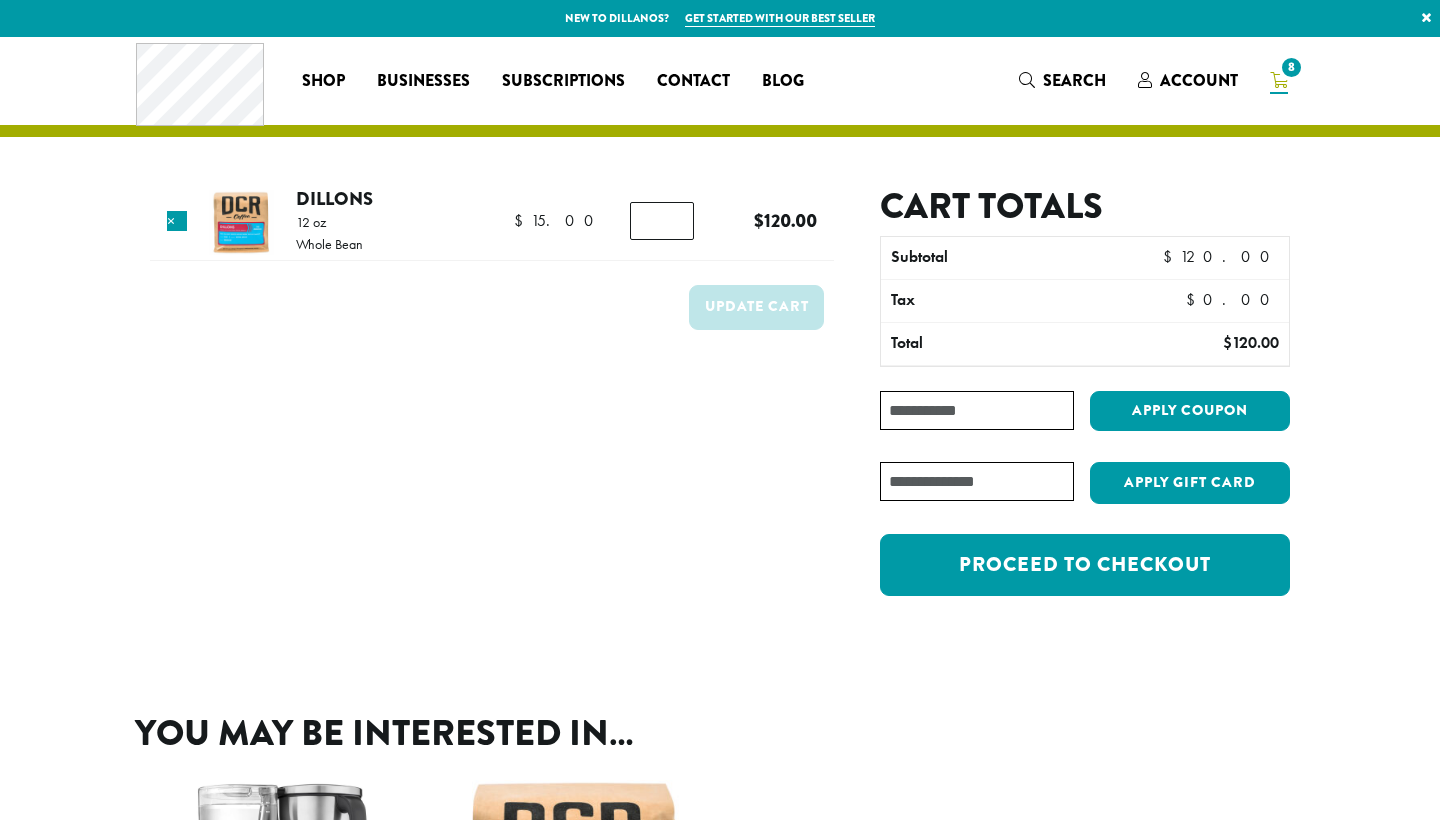scroll, scrollTop: 0, scrollLeft: 0, axis: both 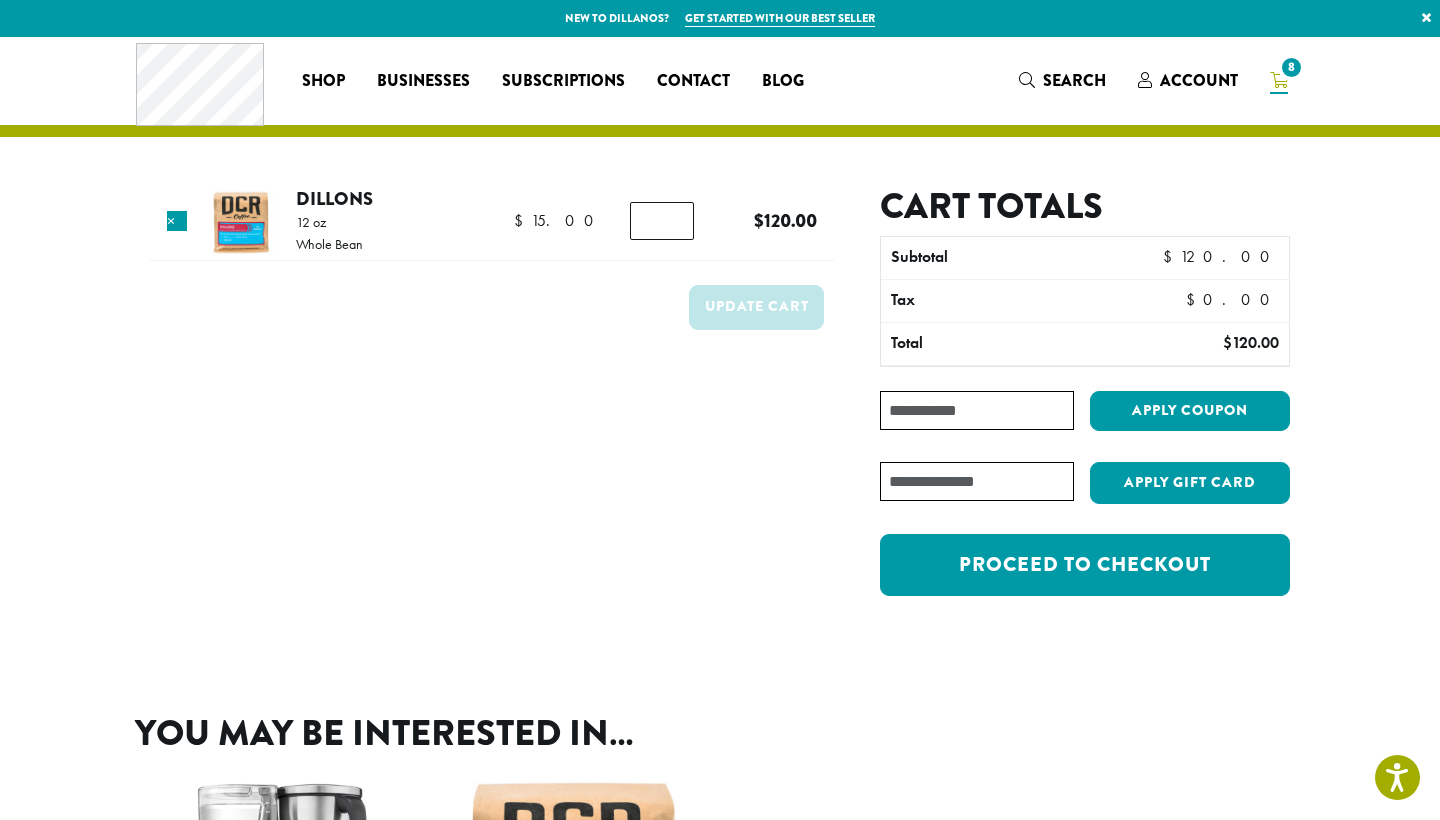 click on "Coupon:" at bounding box center [977, 410] 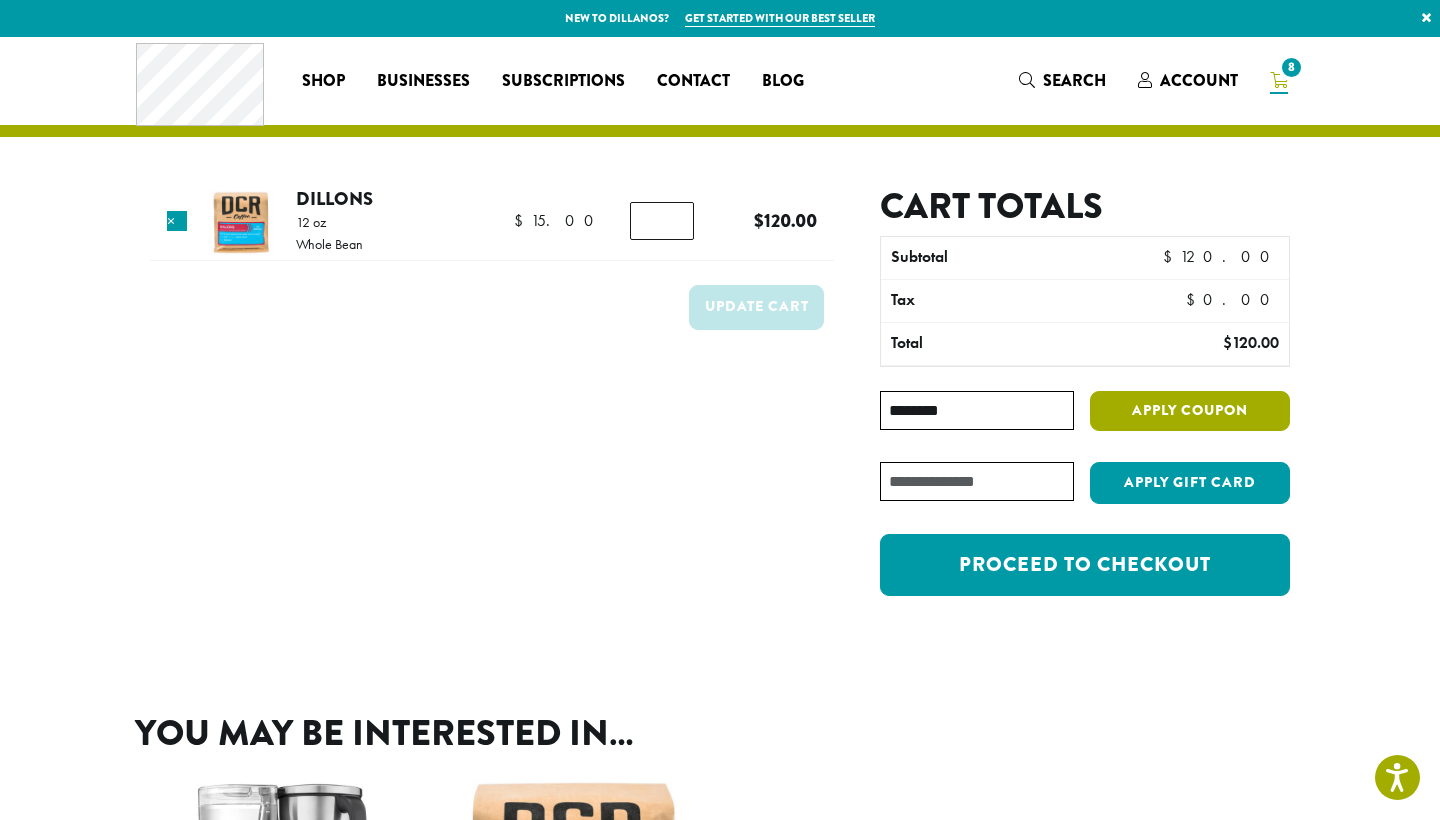 type on "********" 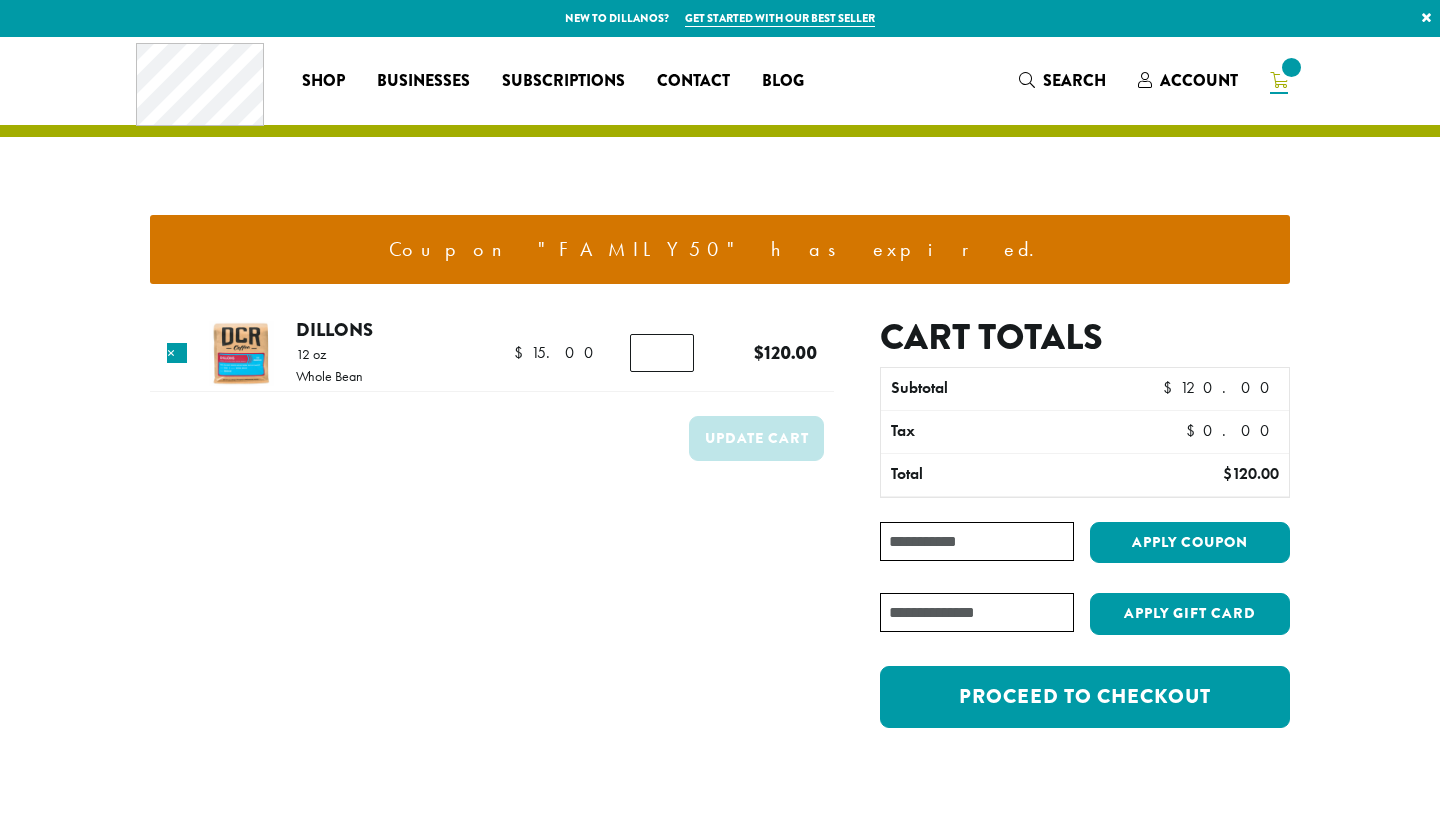 scroll, scrollTop: 0, scrollLeft: 0, axis: both 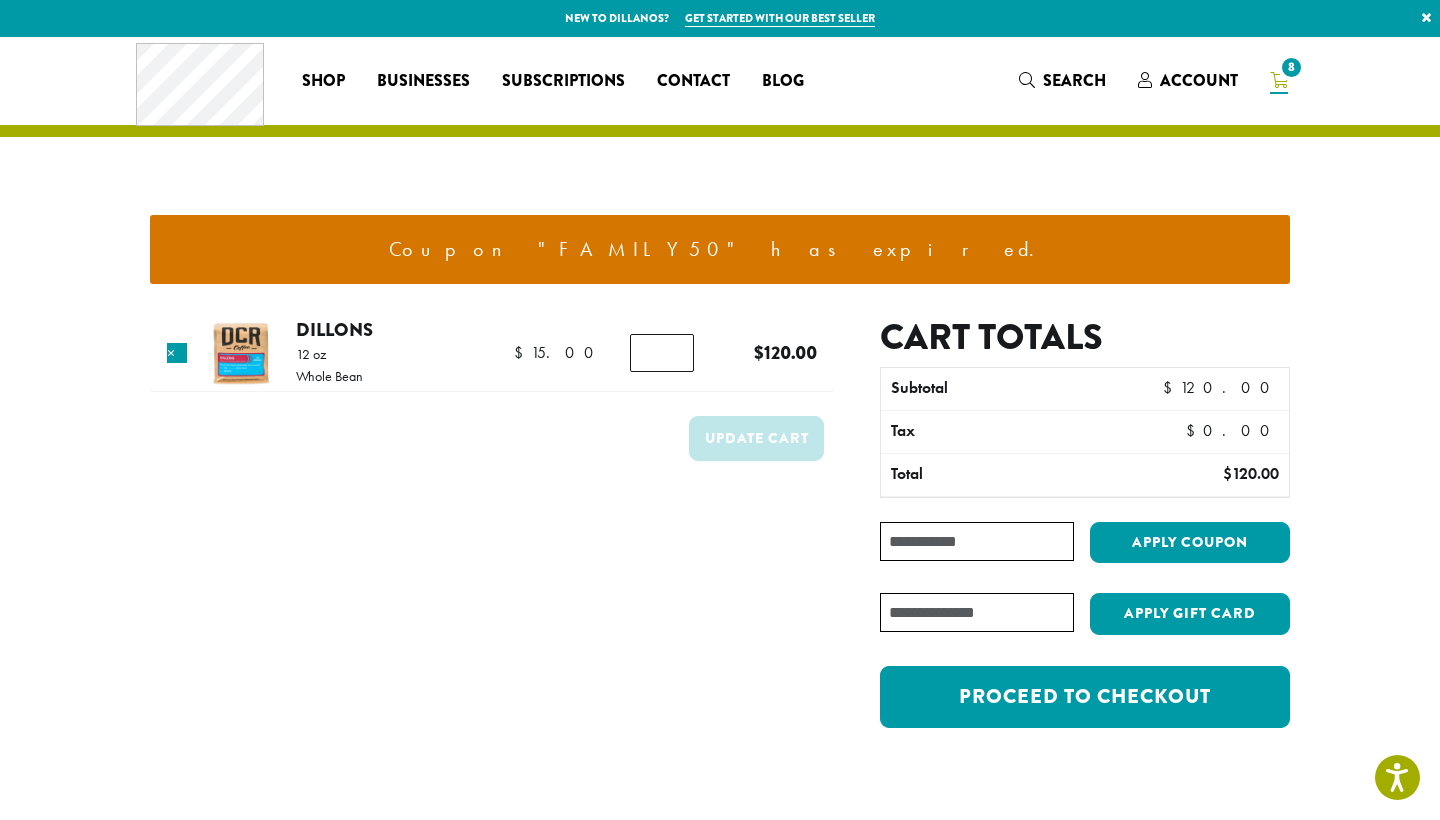 click on "Coupon:" at bounding box center [977, 541] 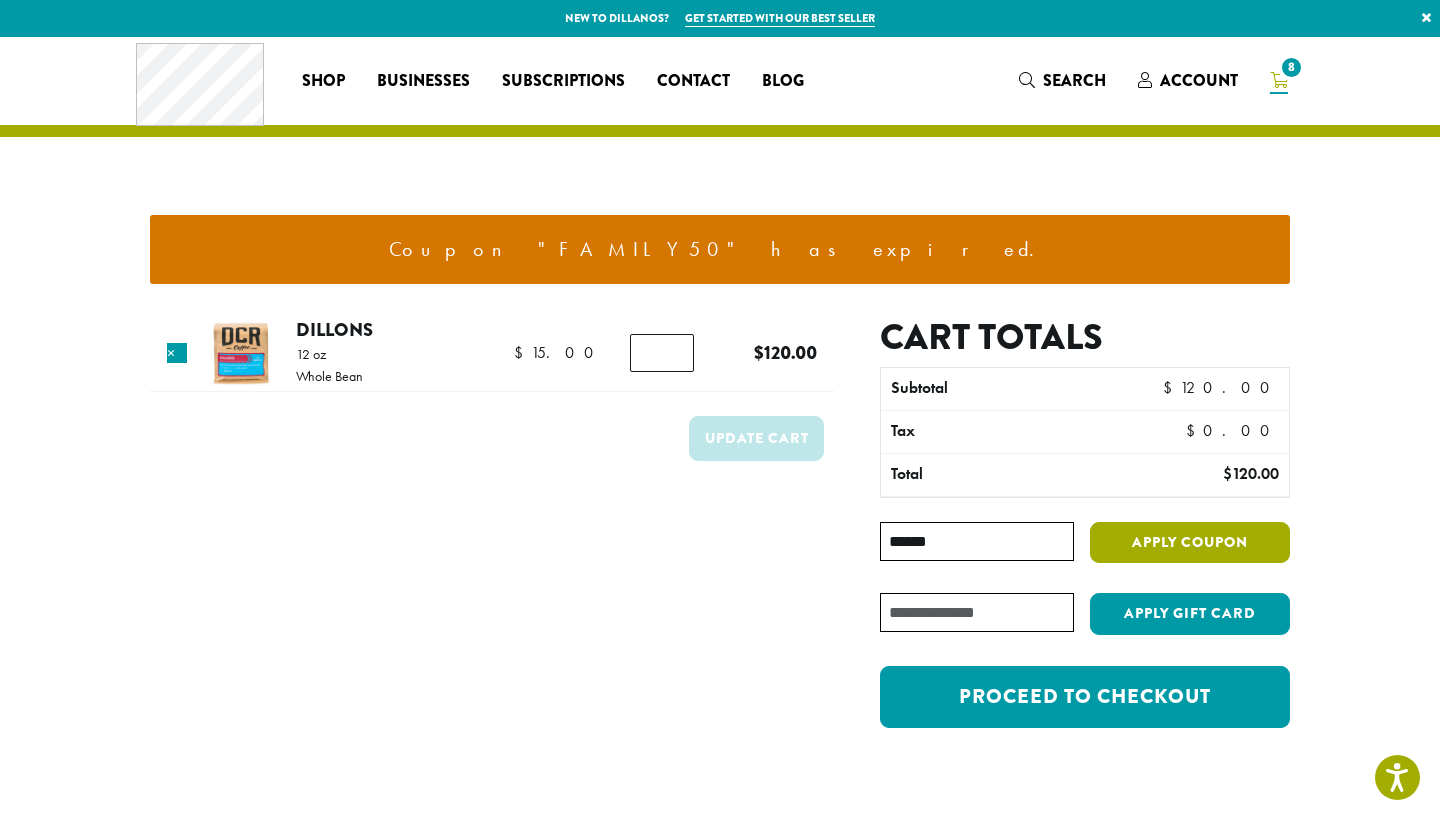 type on "******" 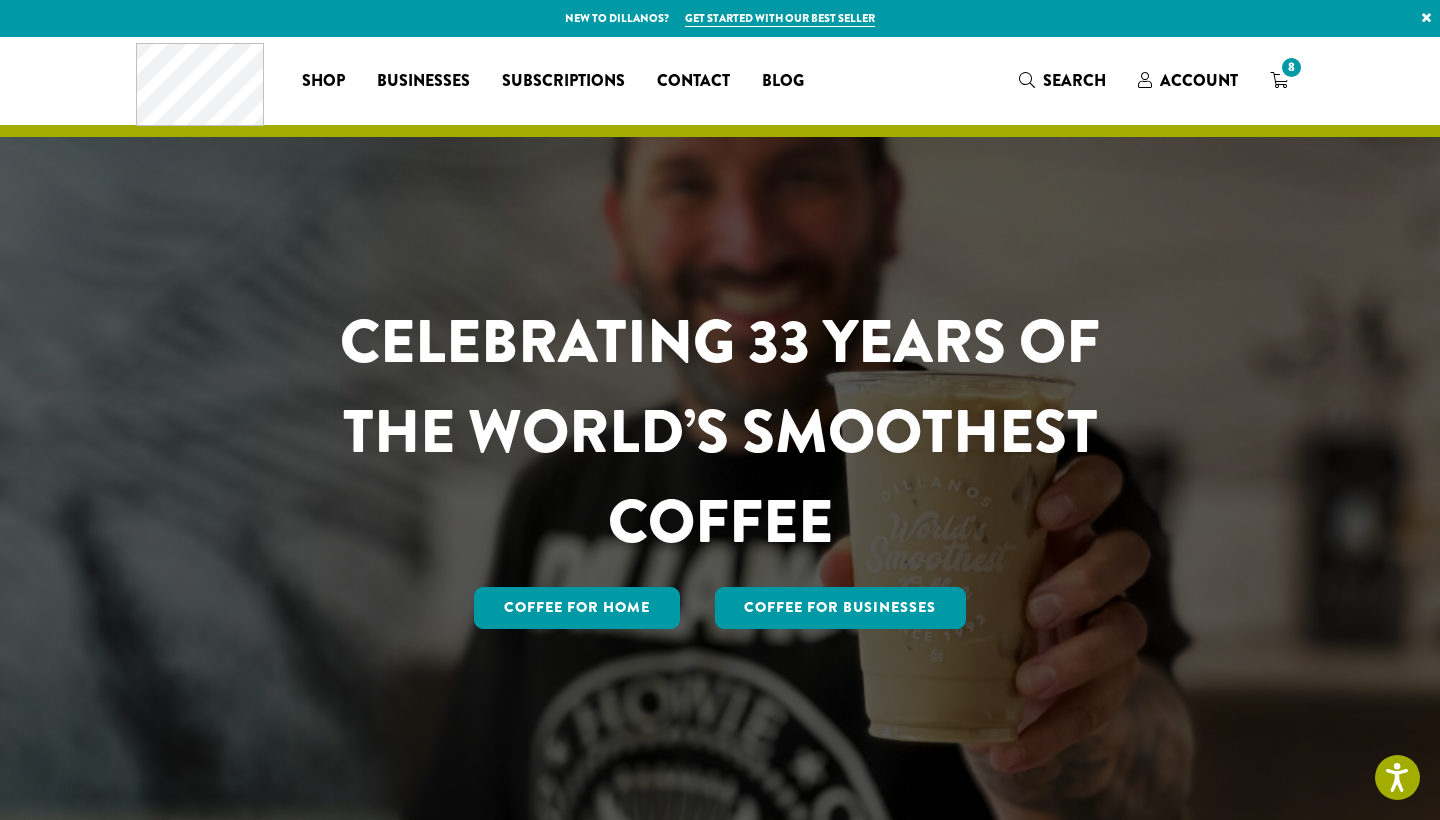 scroll, scrollTop: 0, scrollLeft: 0, axis: both 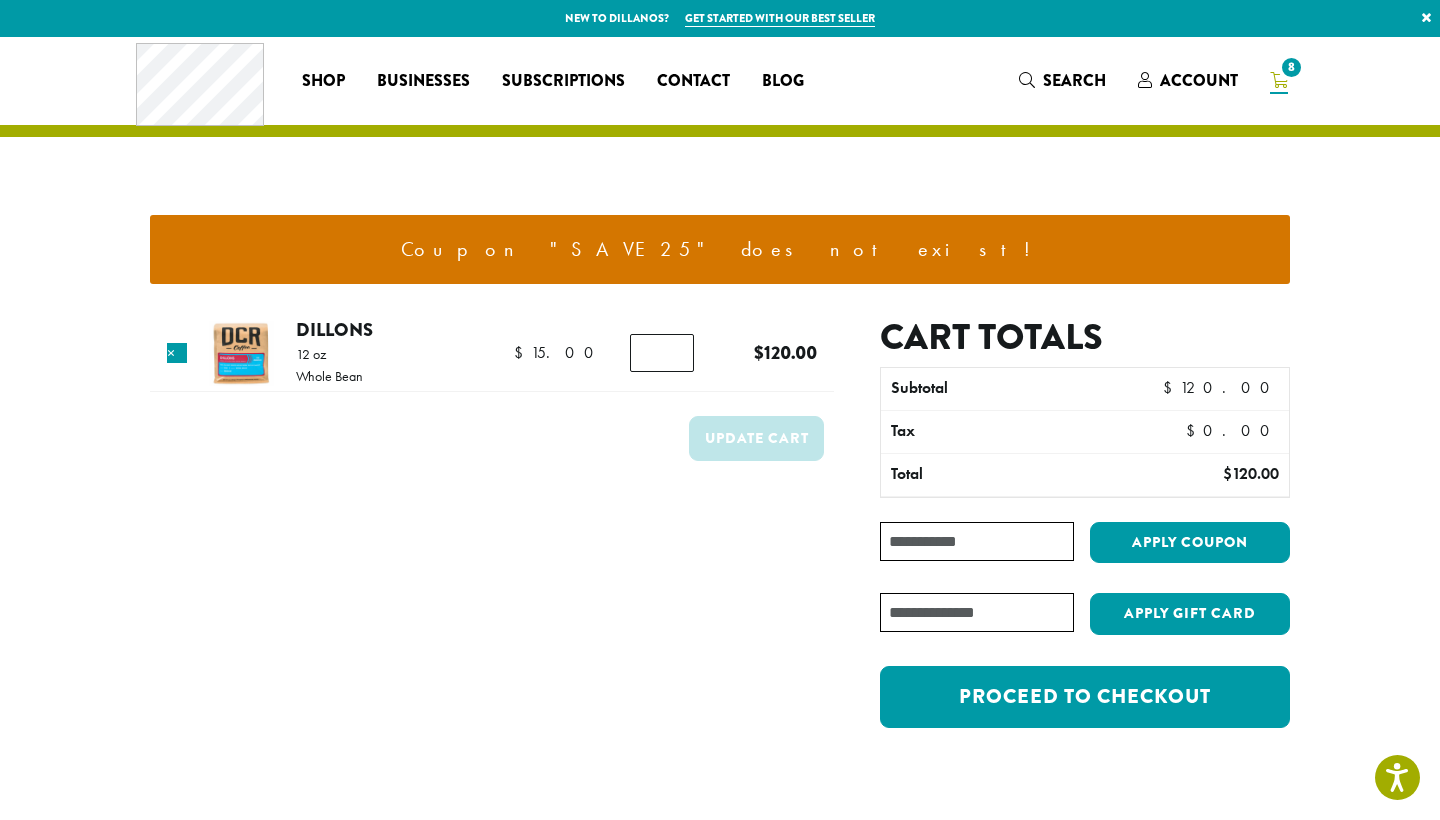 click on "Coupon:" at bounding box center (977, 541) 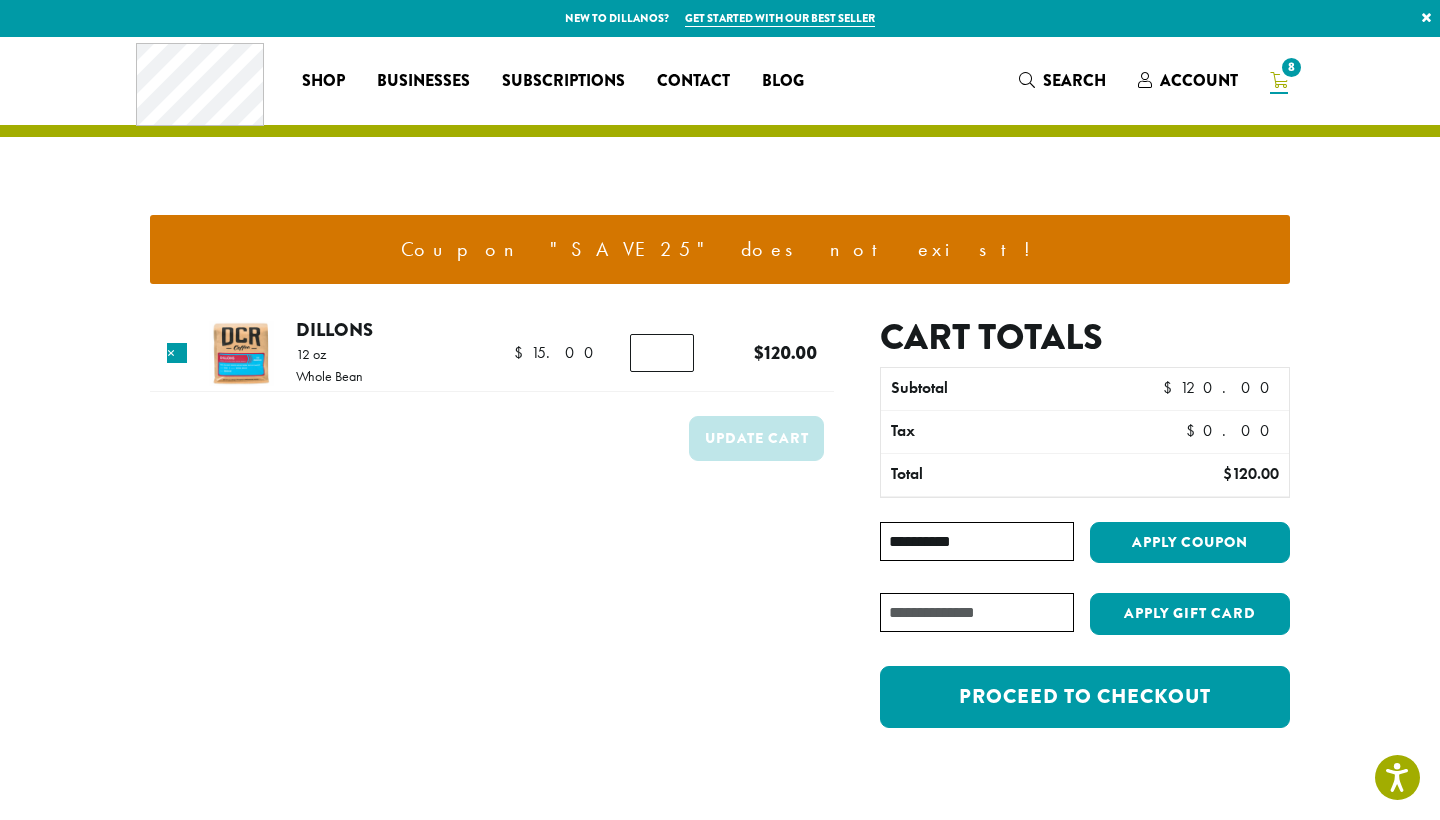 click on "**********" at bounding box center (977, 541) 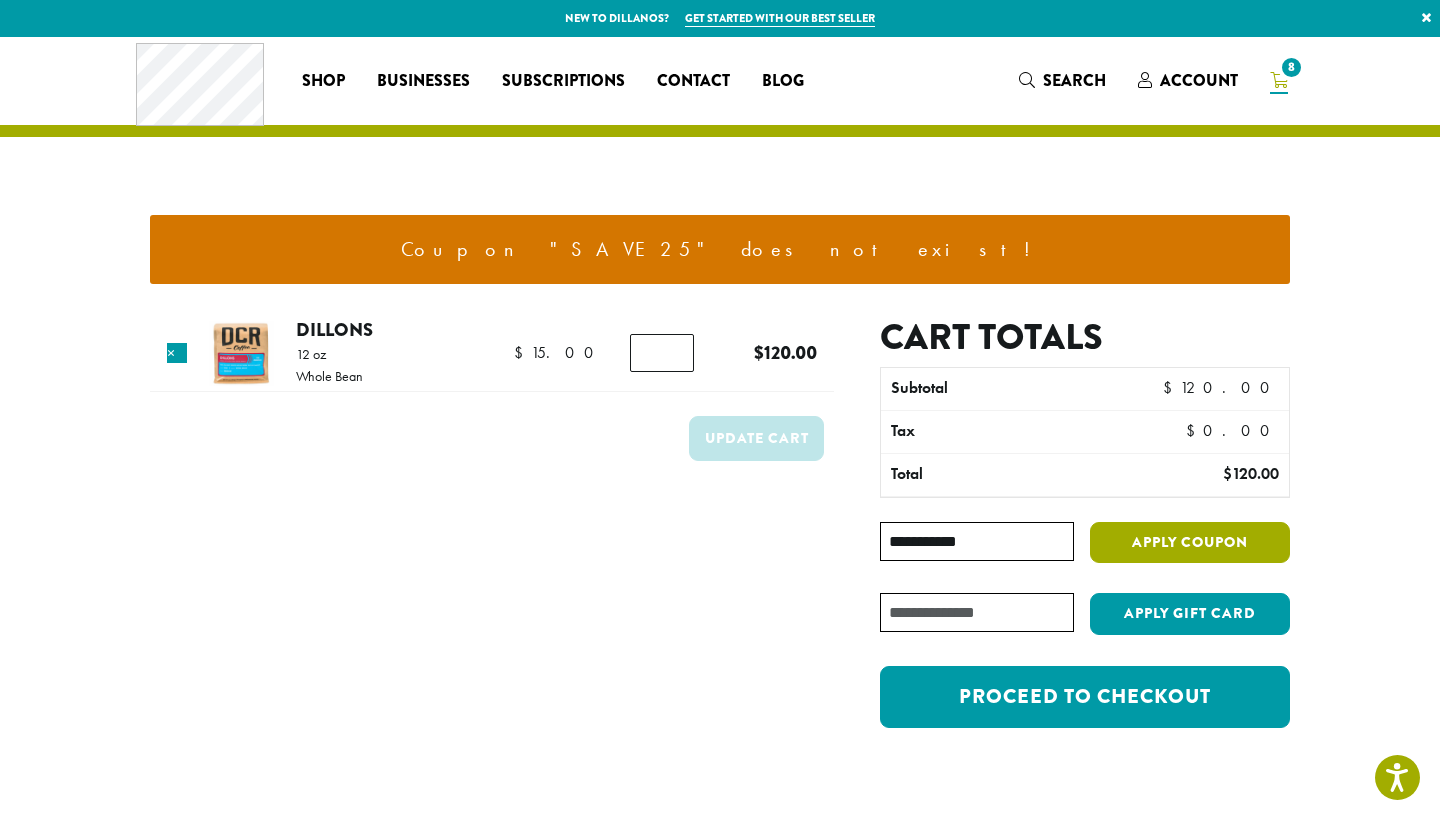 type on "**********" 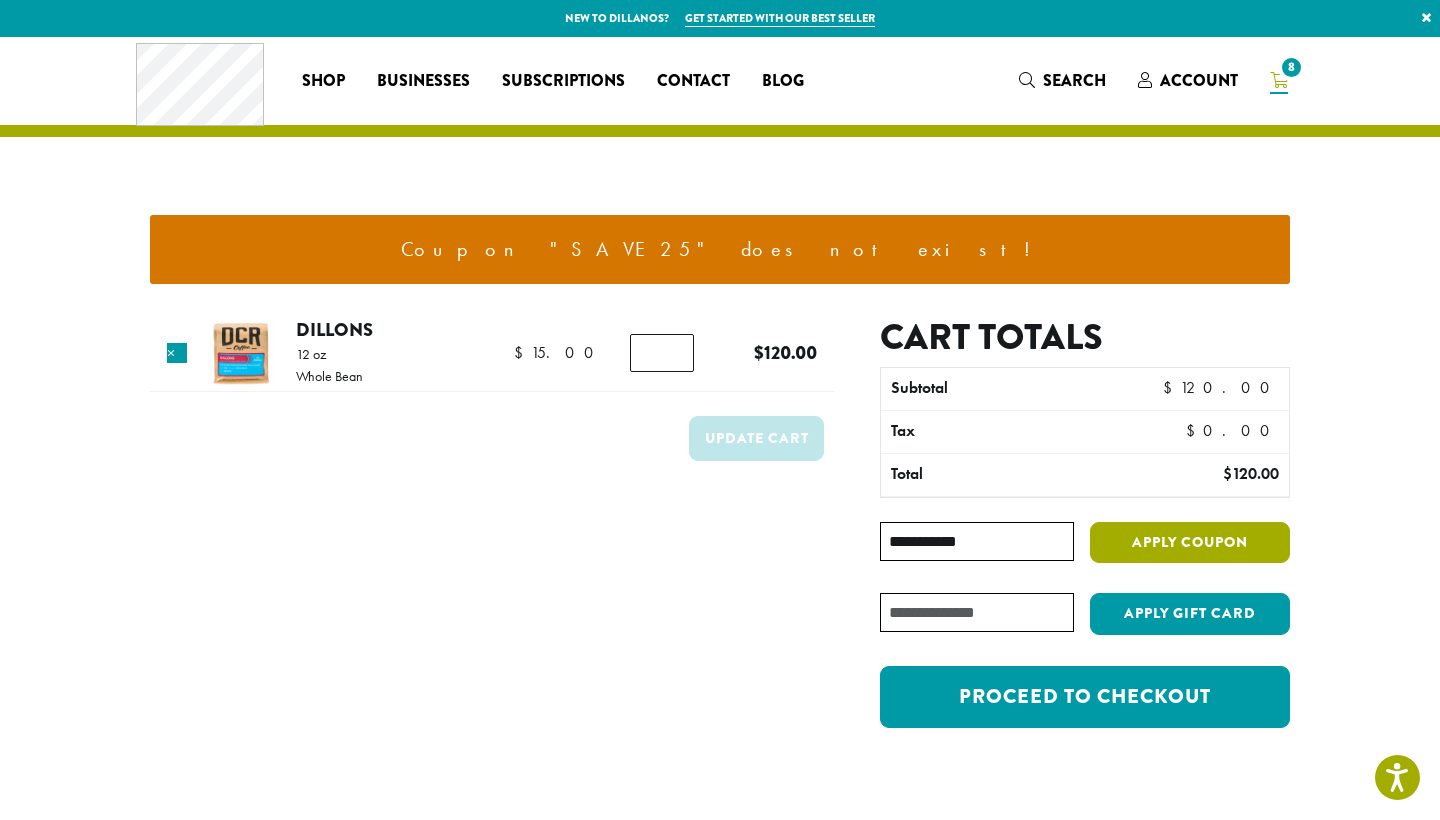 click on "Apply coupon" at bounding box center (1190, 542) 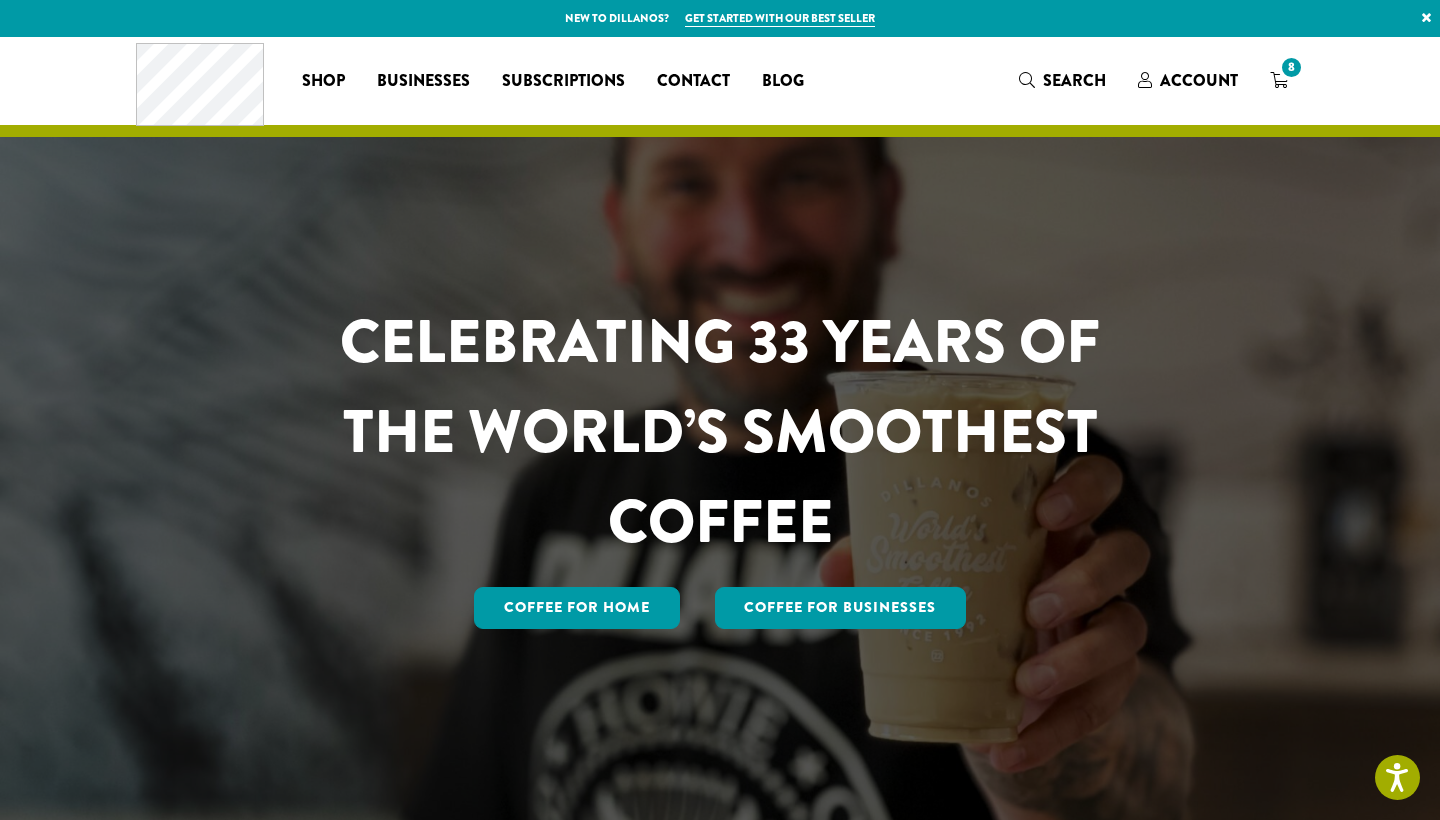 scroll, scrollTop: 0, scrollLeft: 0, axis: both 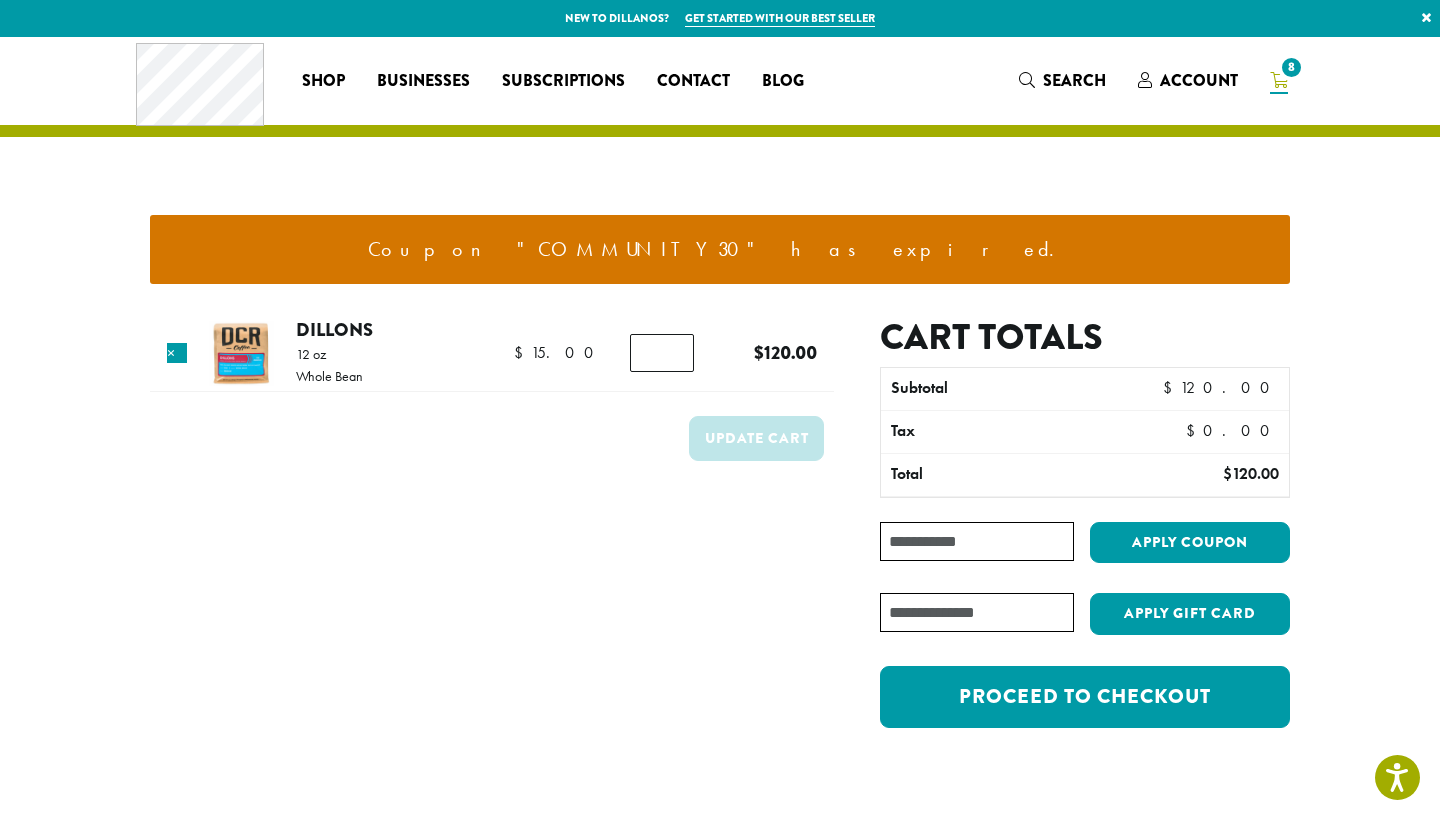 click on "Coupon:" at bounding box center [977, 541] 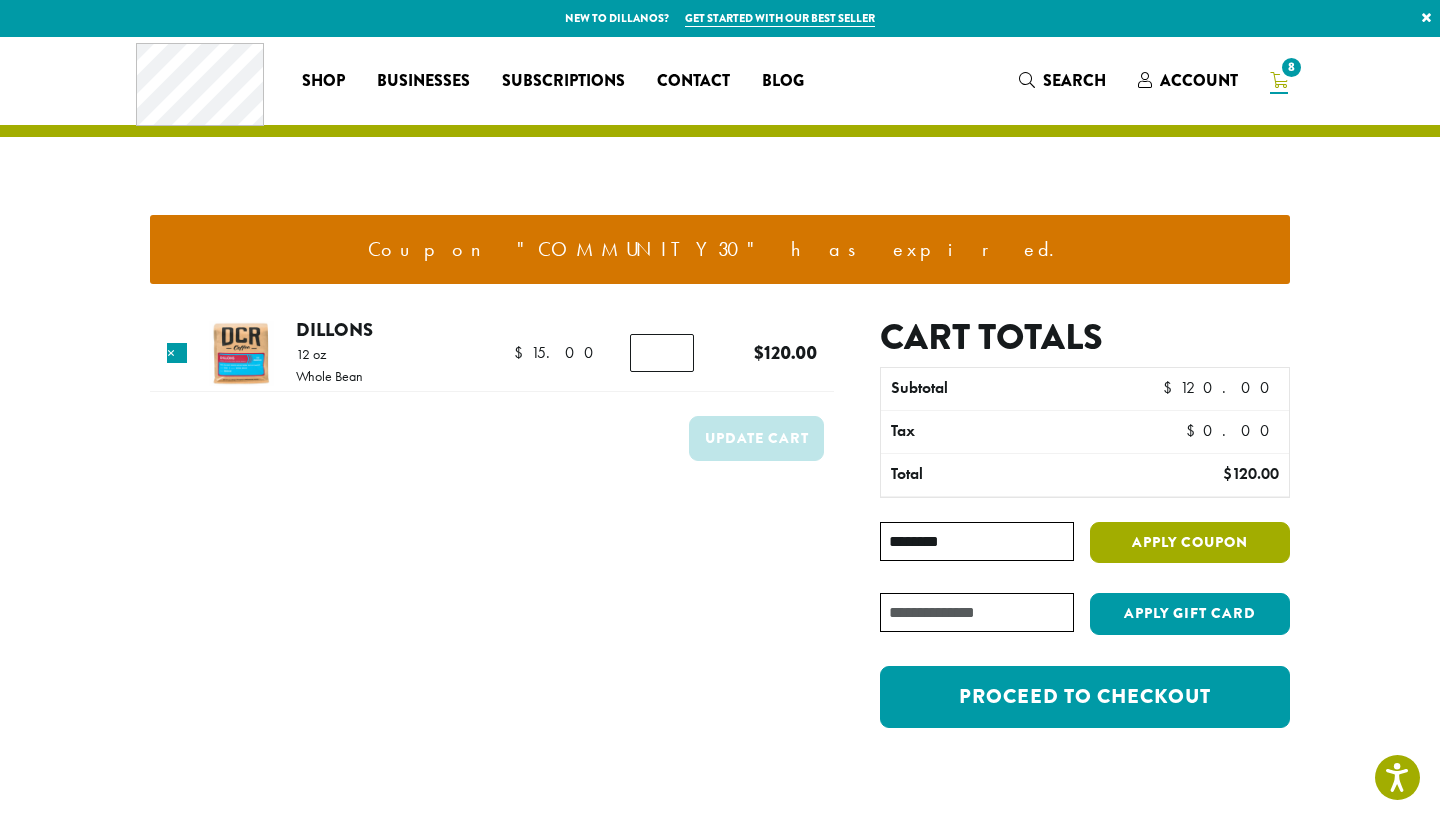 type on "********" 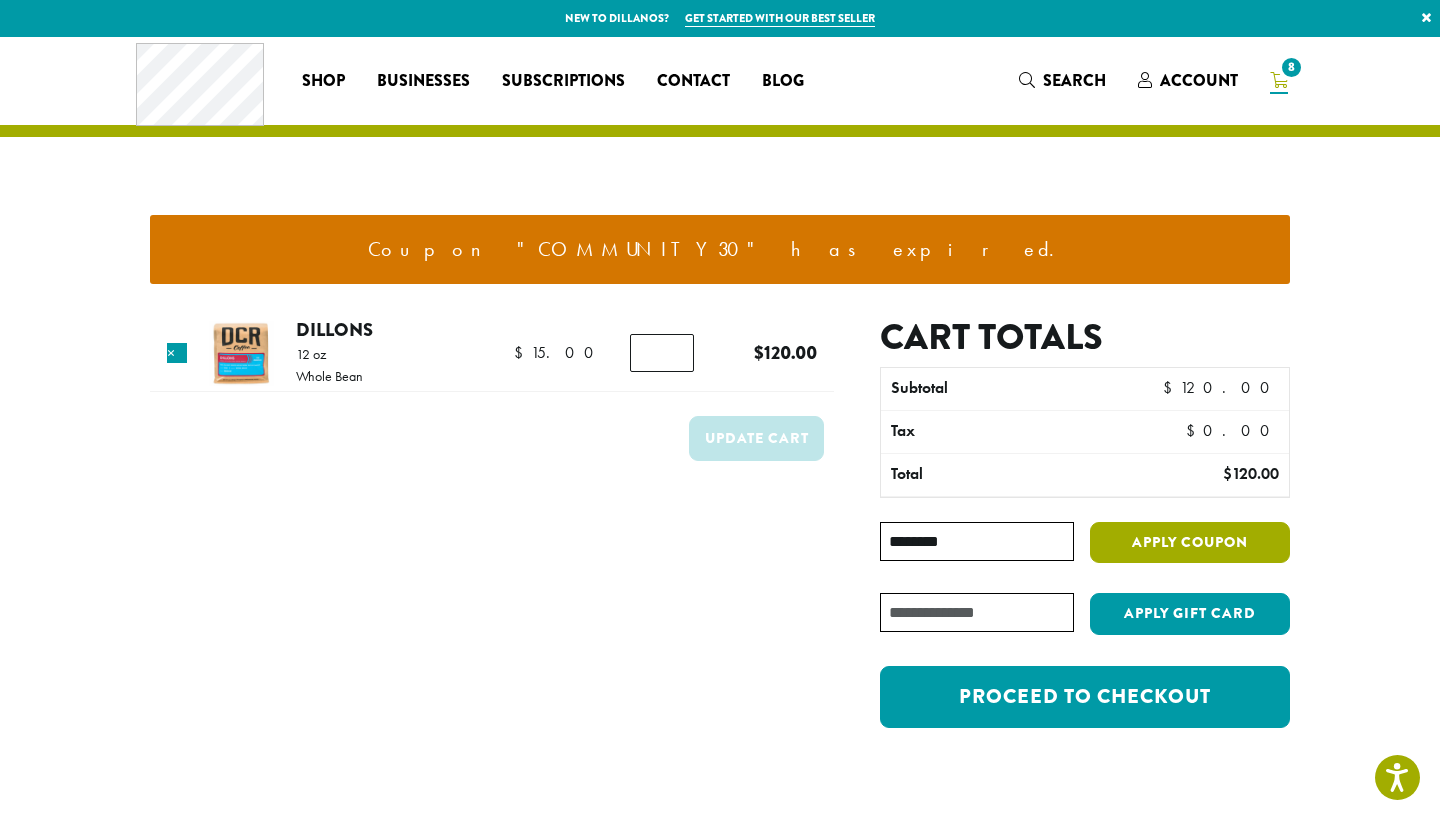 click on "Apply coupon" at bounding box center (1190, 542) 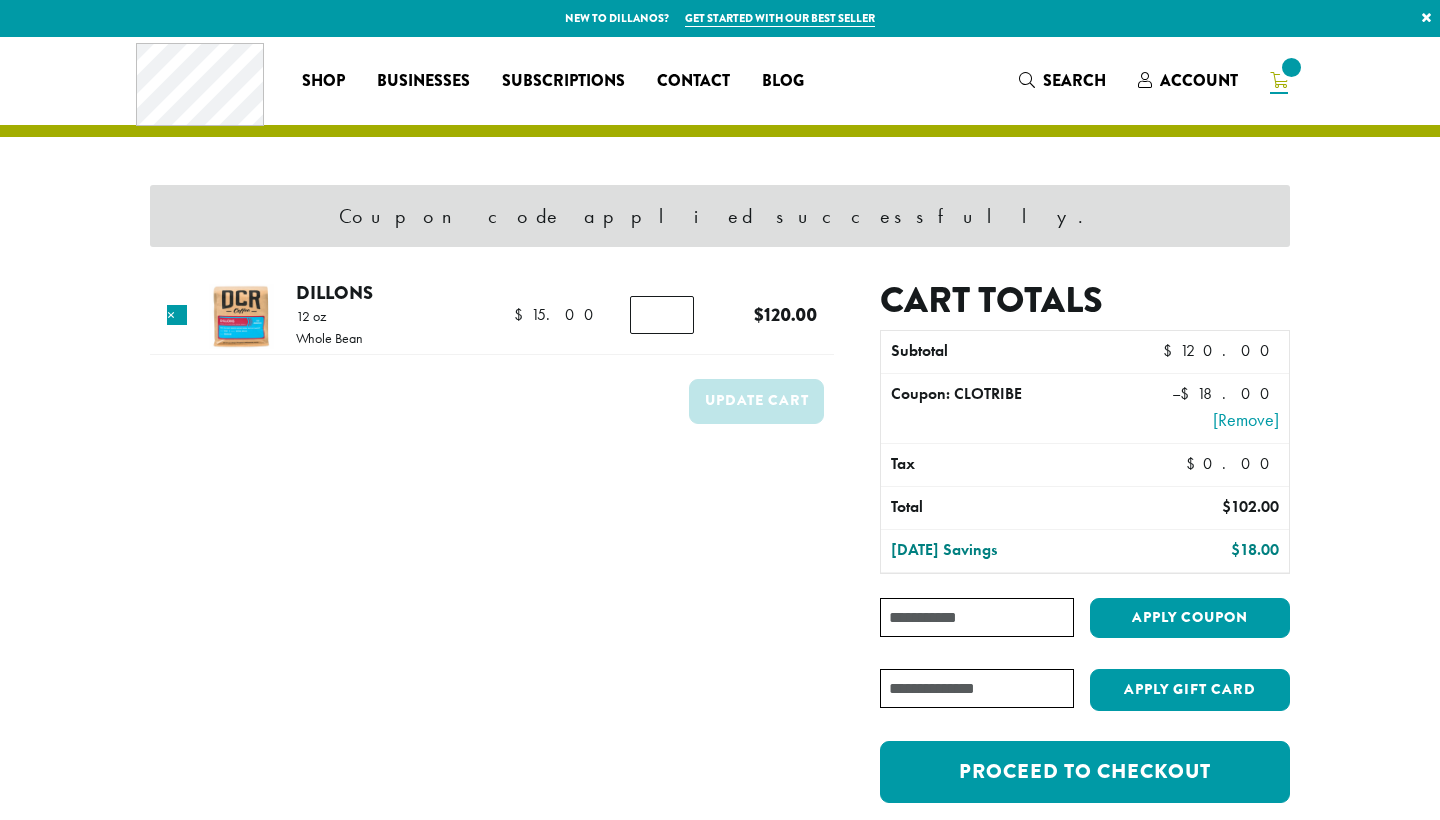 scroll, scrollTop: 0, scrollLeft: 0, axis: both 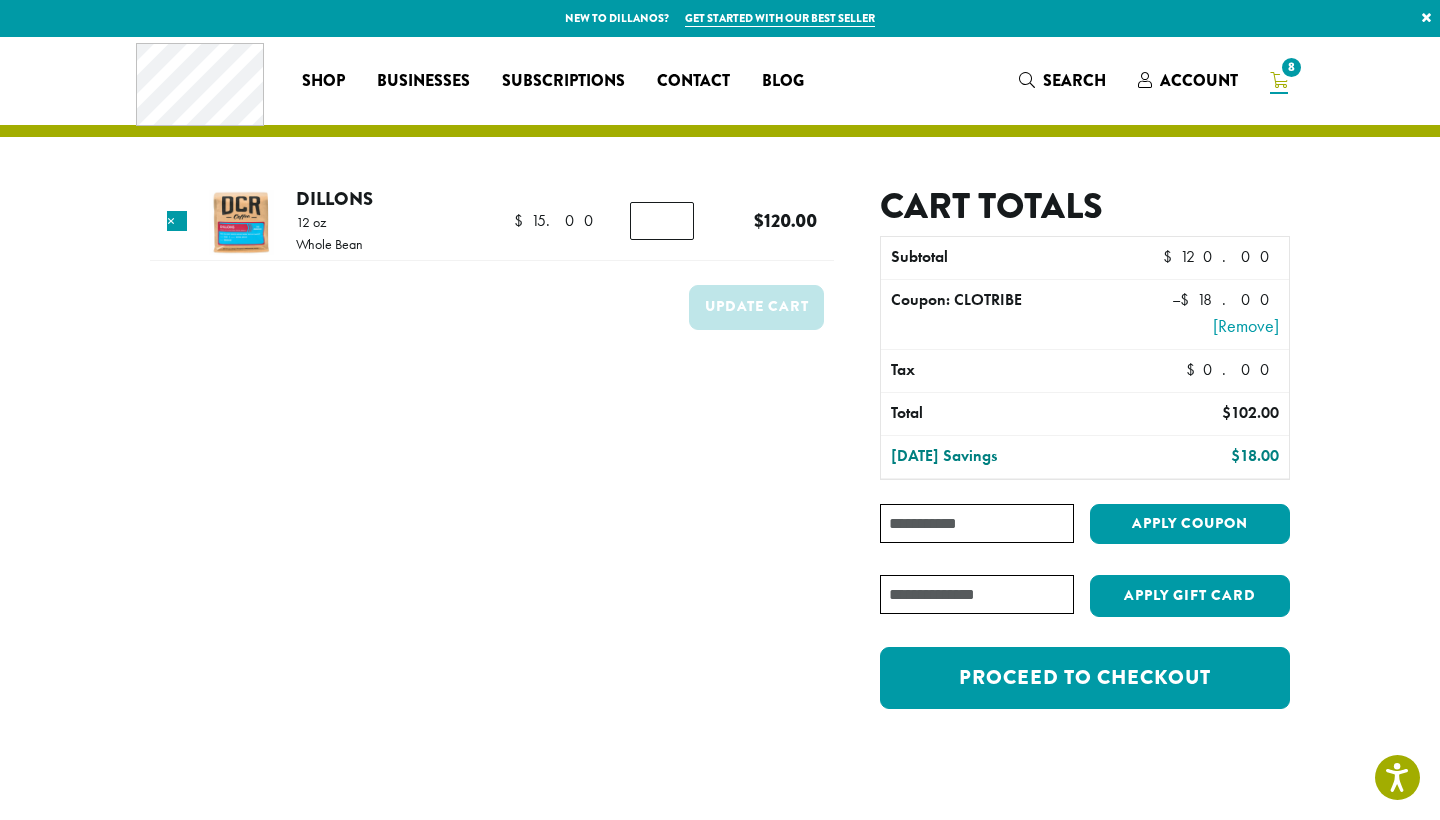click on "*" at bounding box center [662, 221] 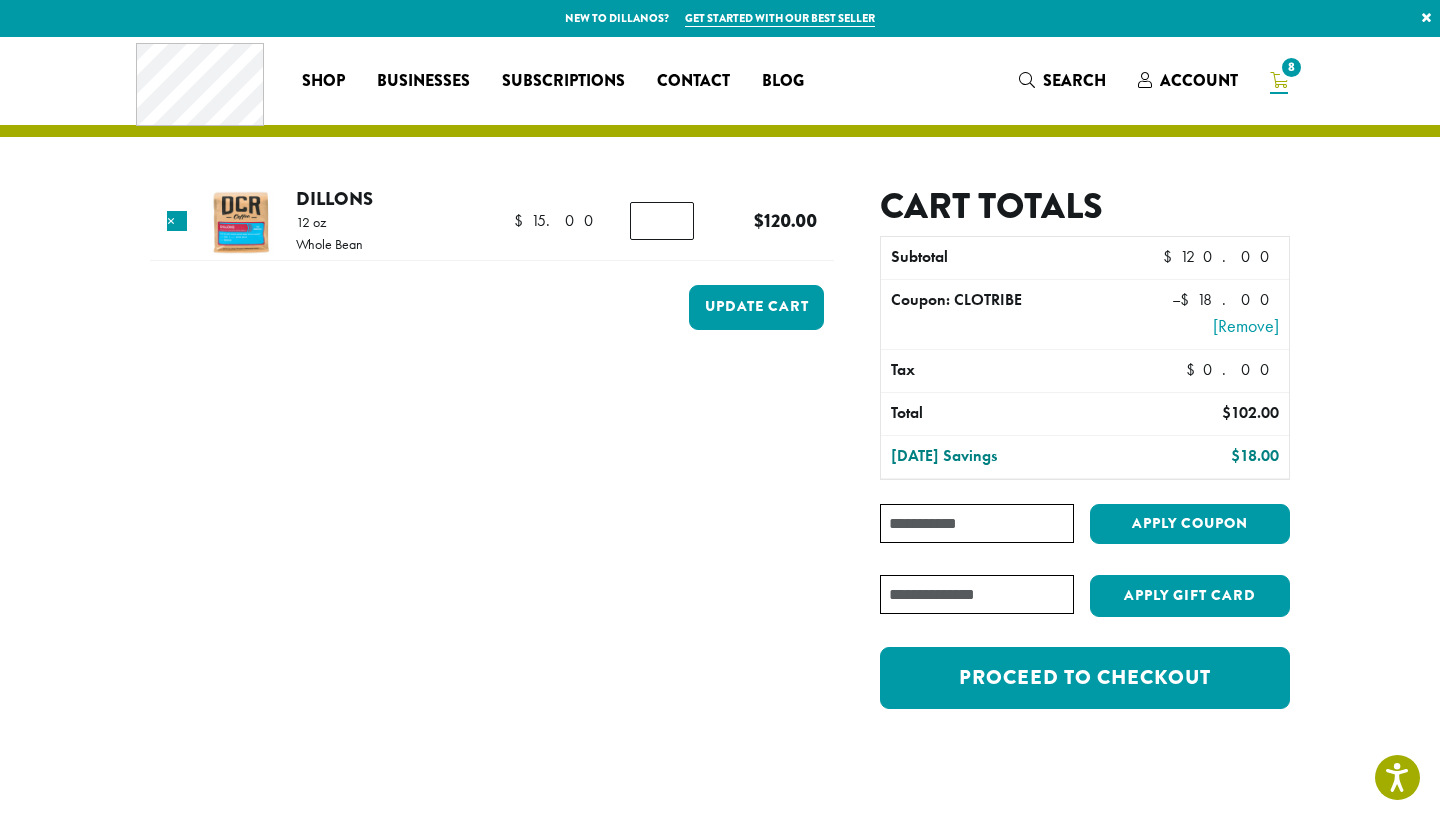 click on "*" at bounding box center (662, 221) 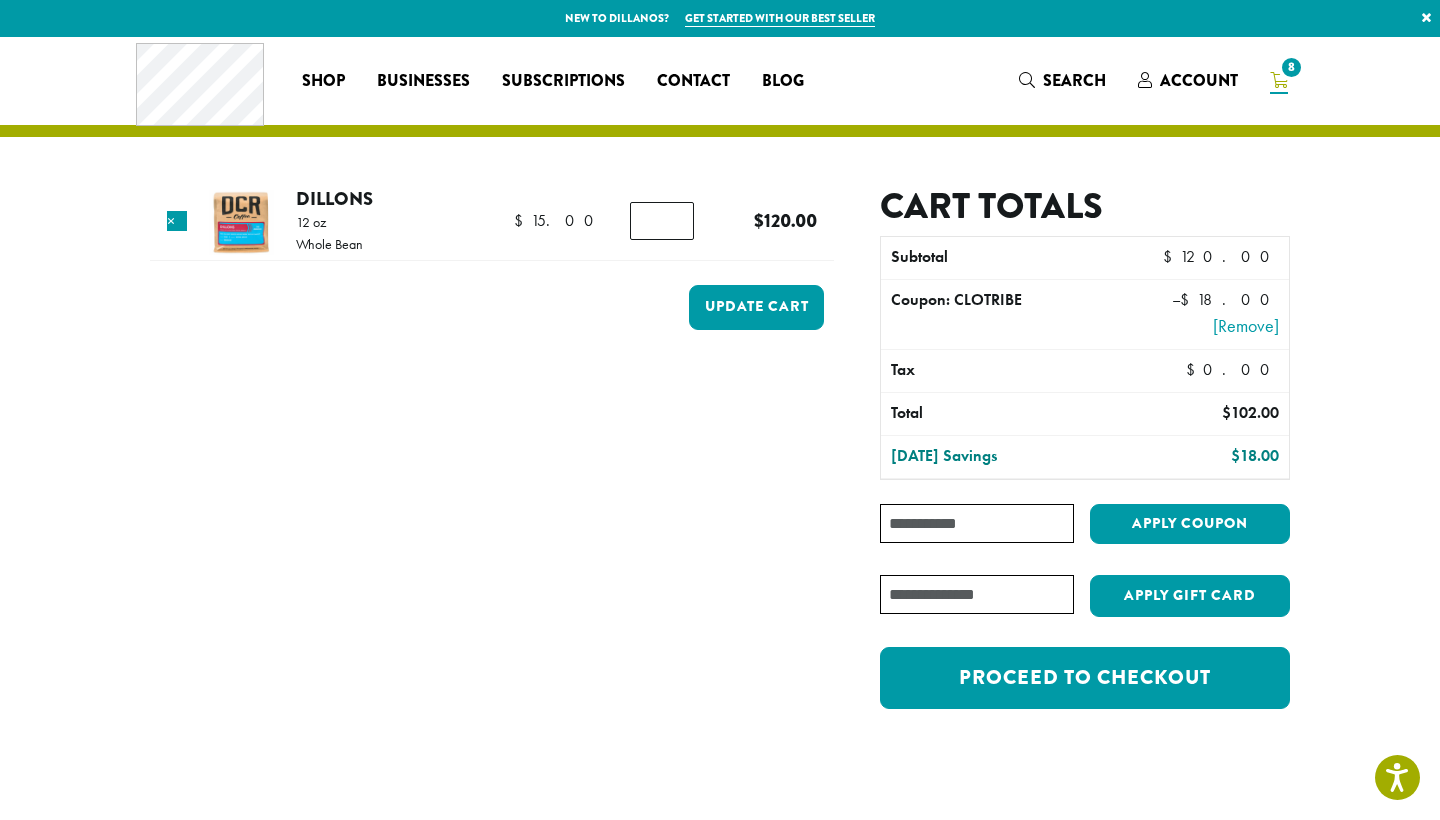 click on "*" at bounding box center (662, 221) 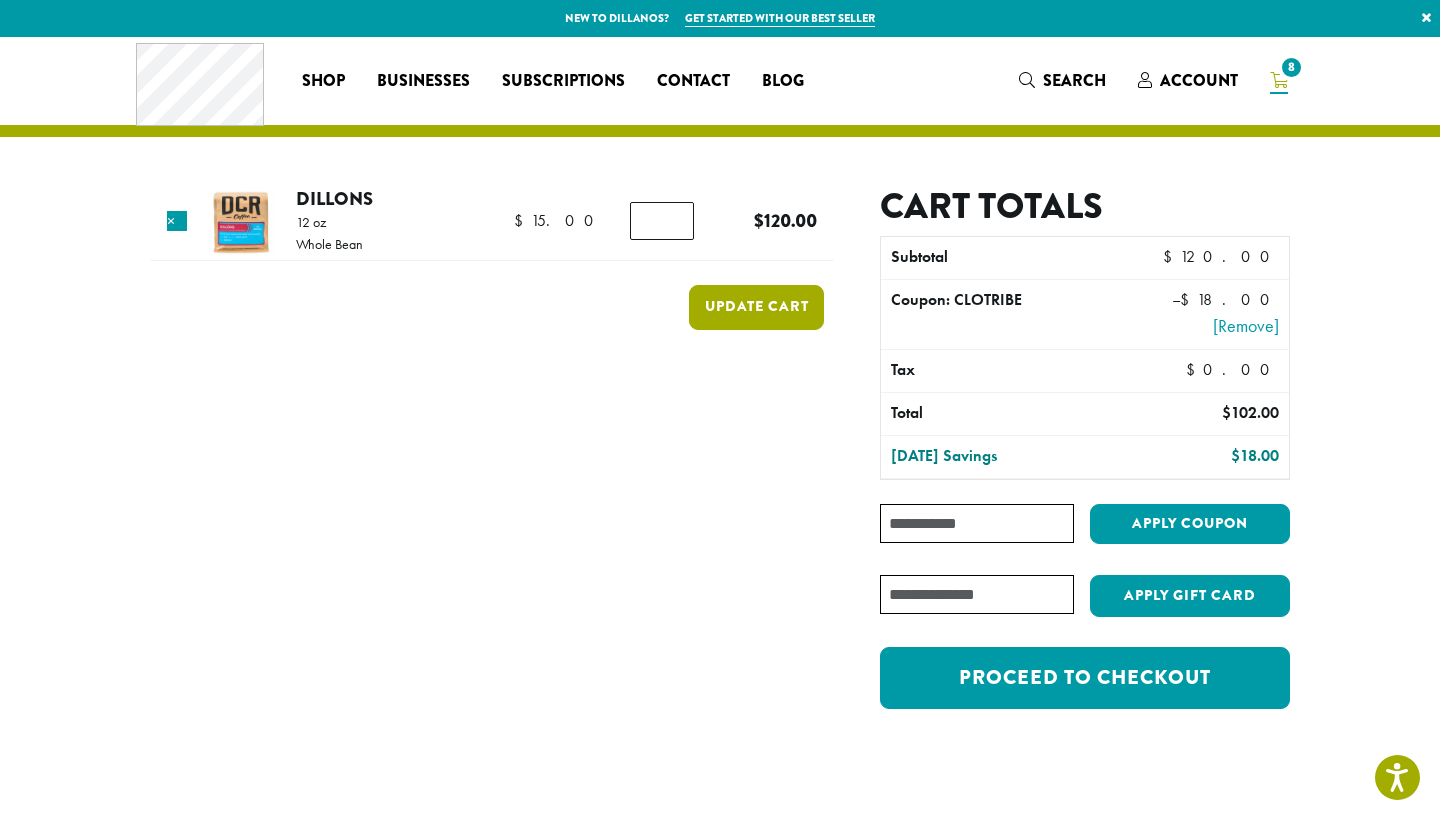 click on "Update cart" at bounding box center (756, 307) 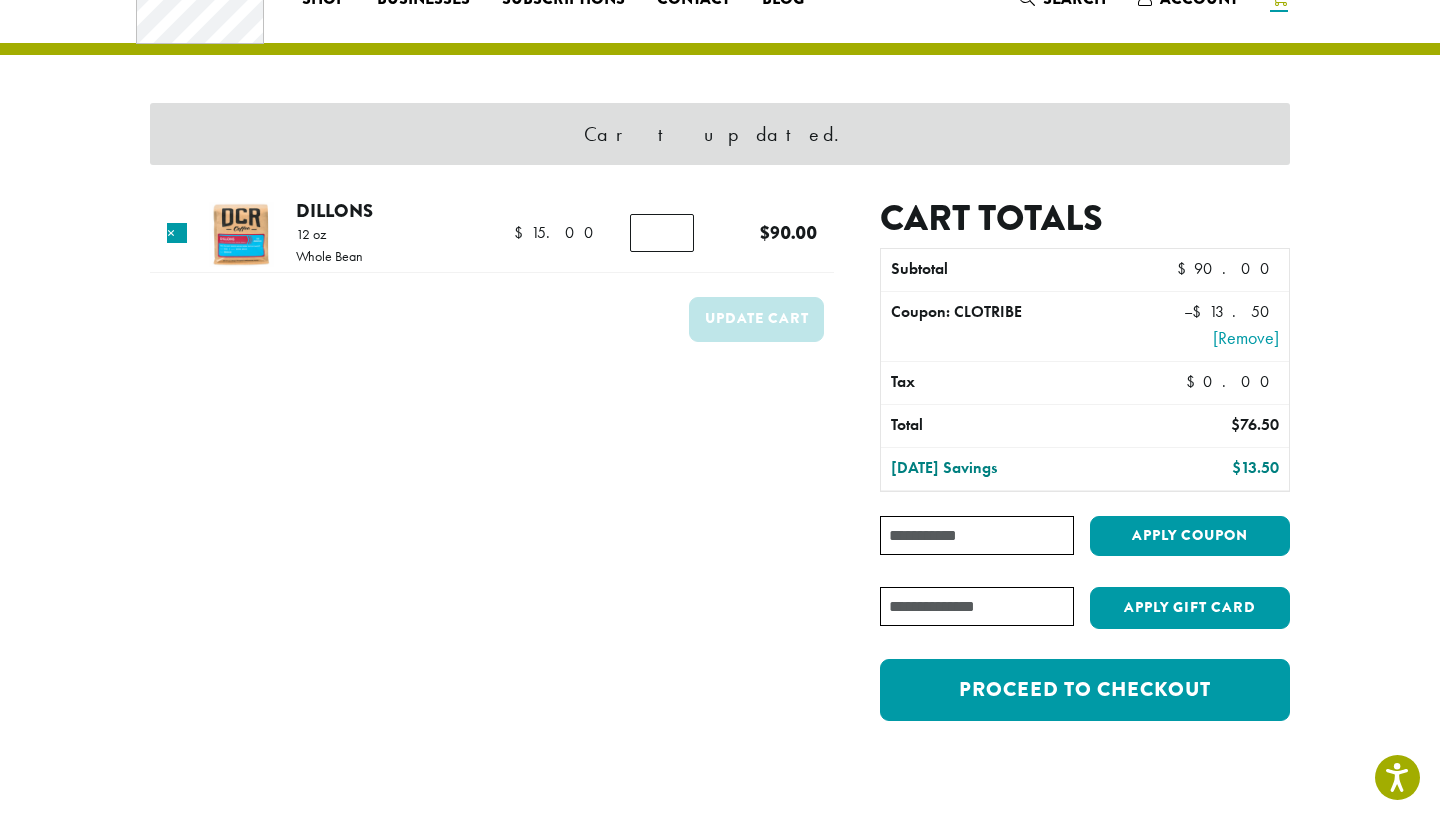 scroll, scrollTop: 84, scrollLeft: 0, axis: vertical 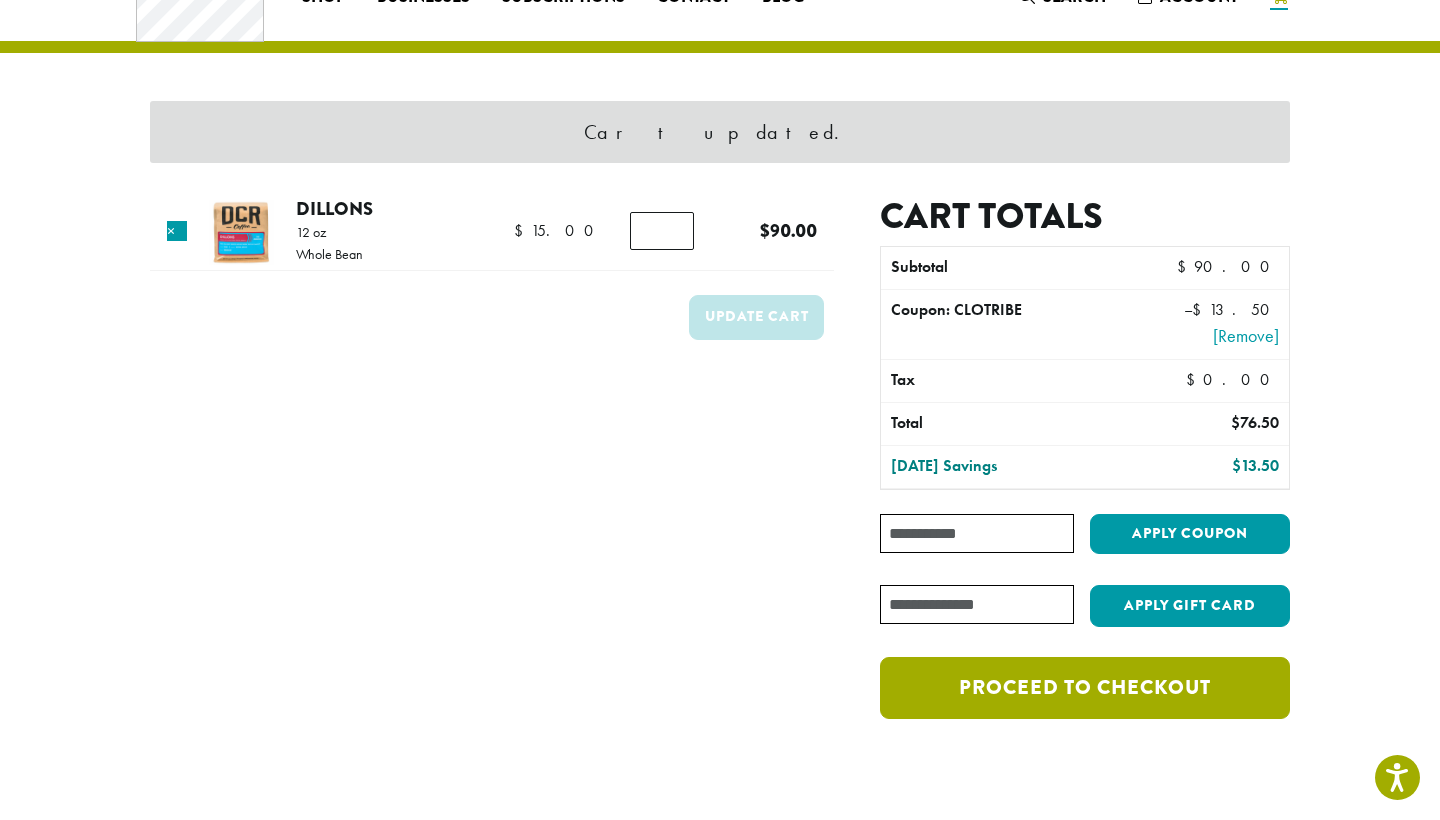 click on "Proceed to checkout" at bounding box center [1085, 688] 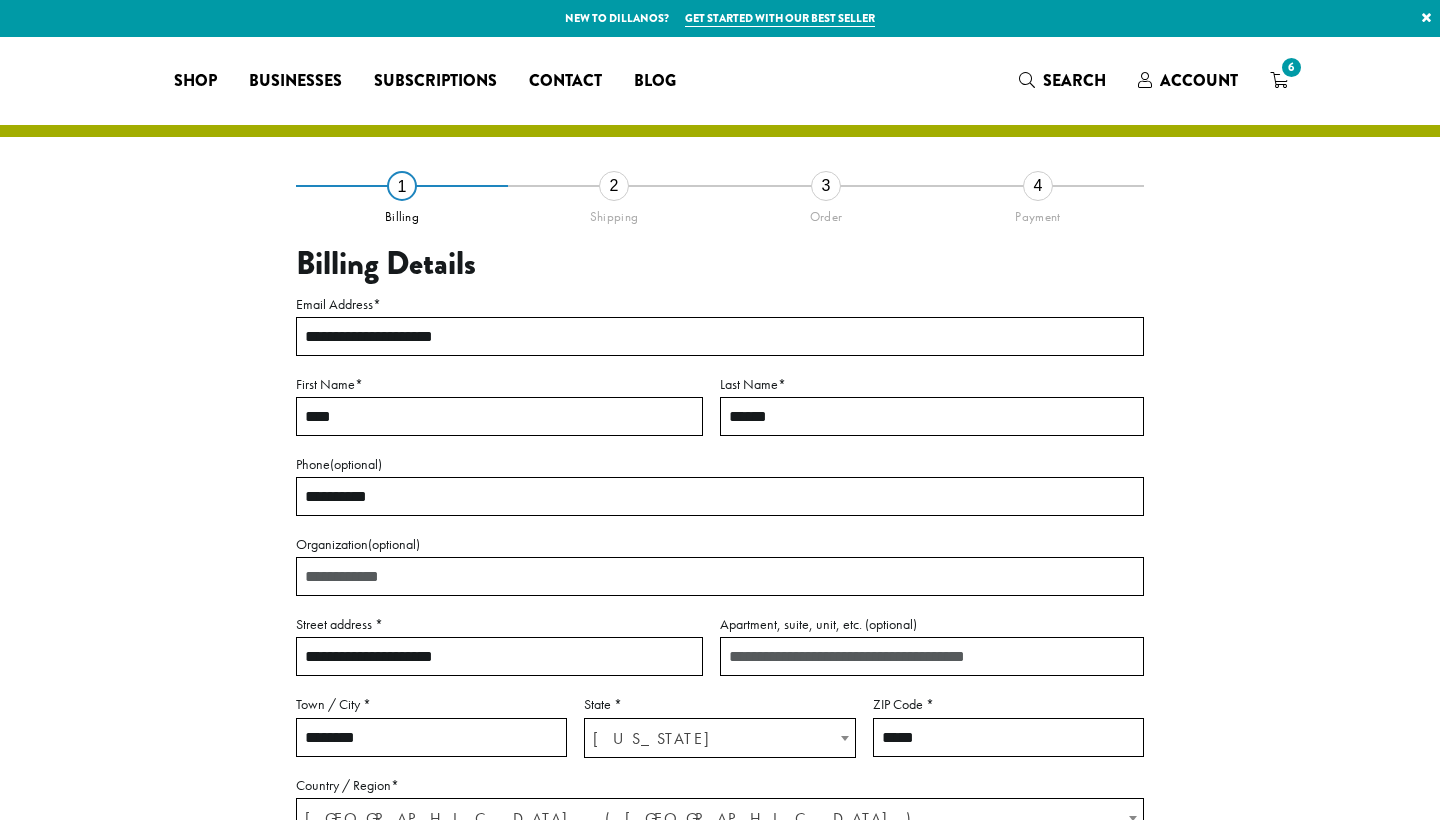 select on "**" 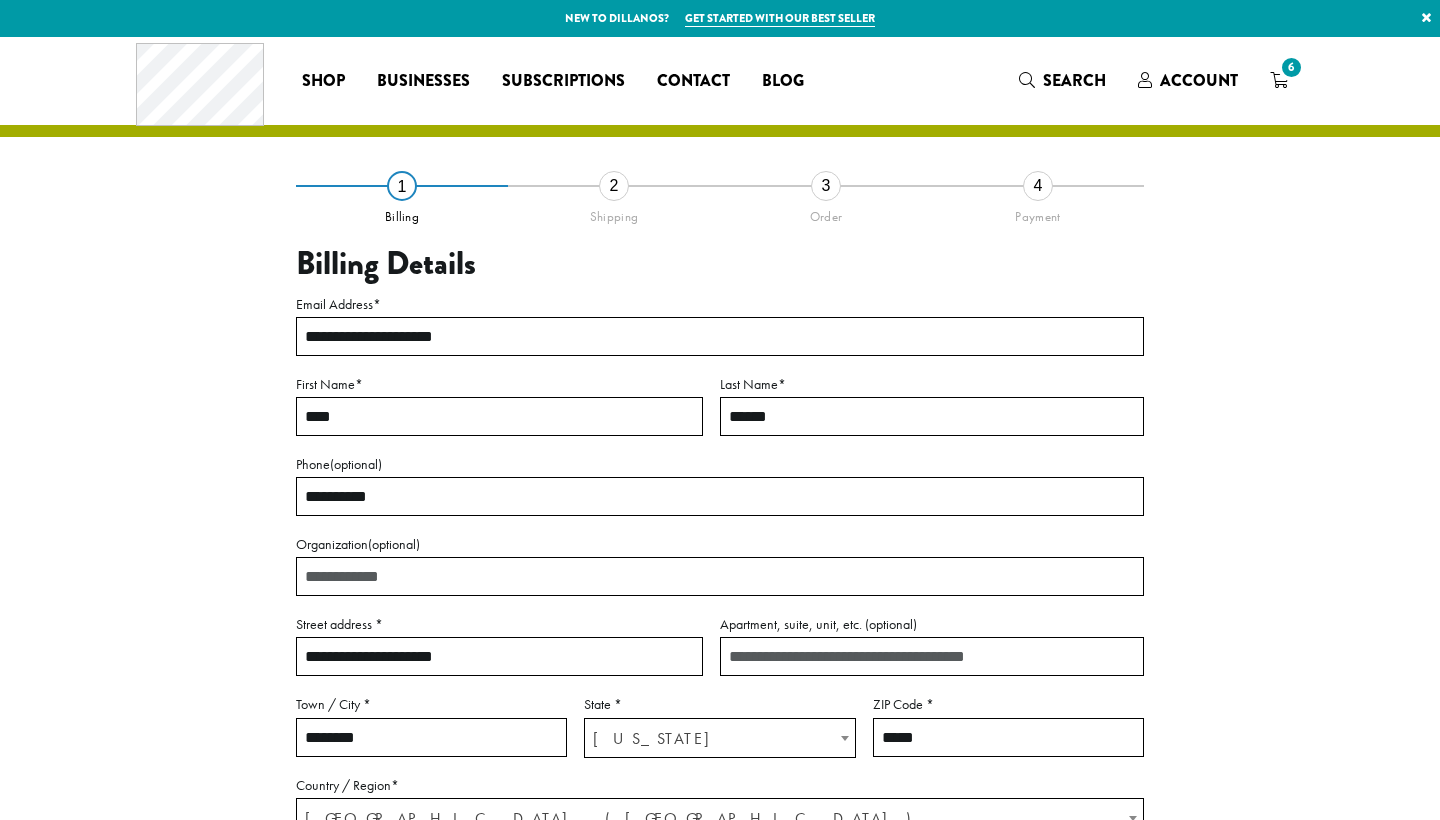 scroll, scrollTop: 0, scrollLeft: 0, axis: both 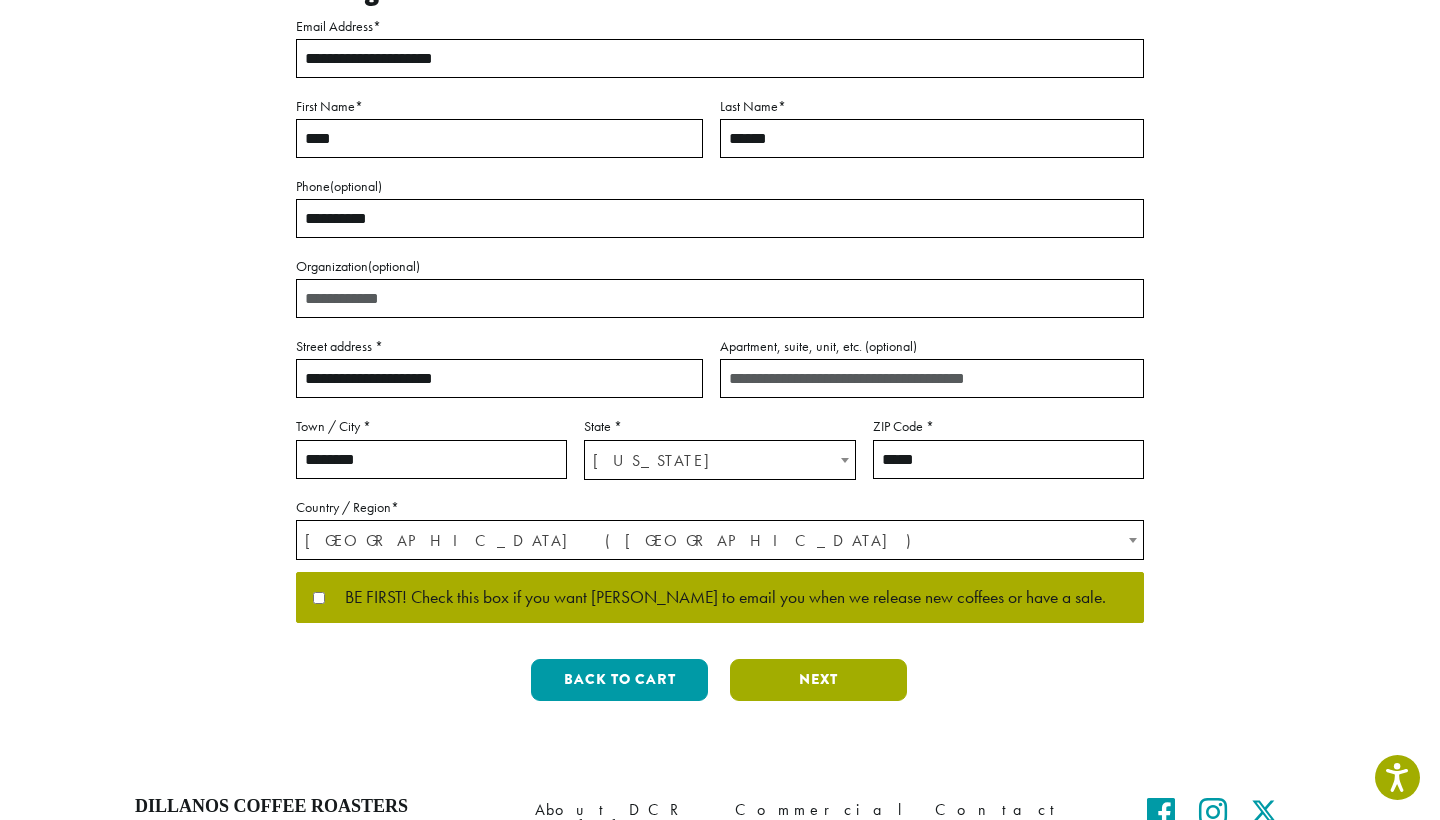 click on "Next" at bounding box center (818, 680) 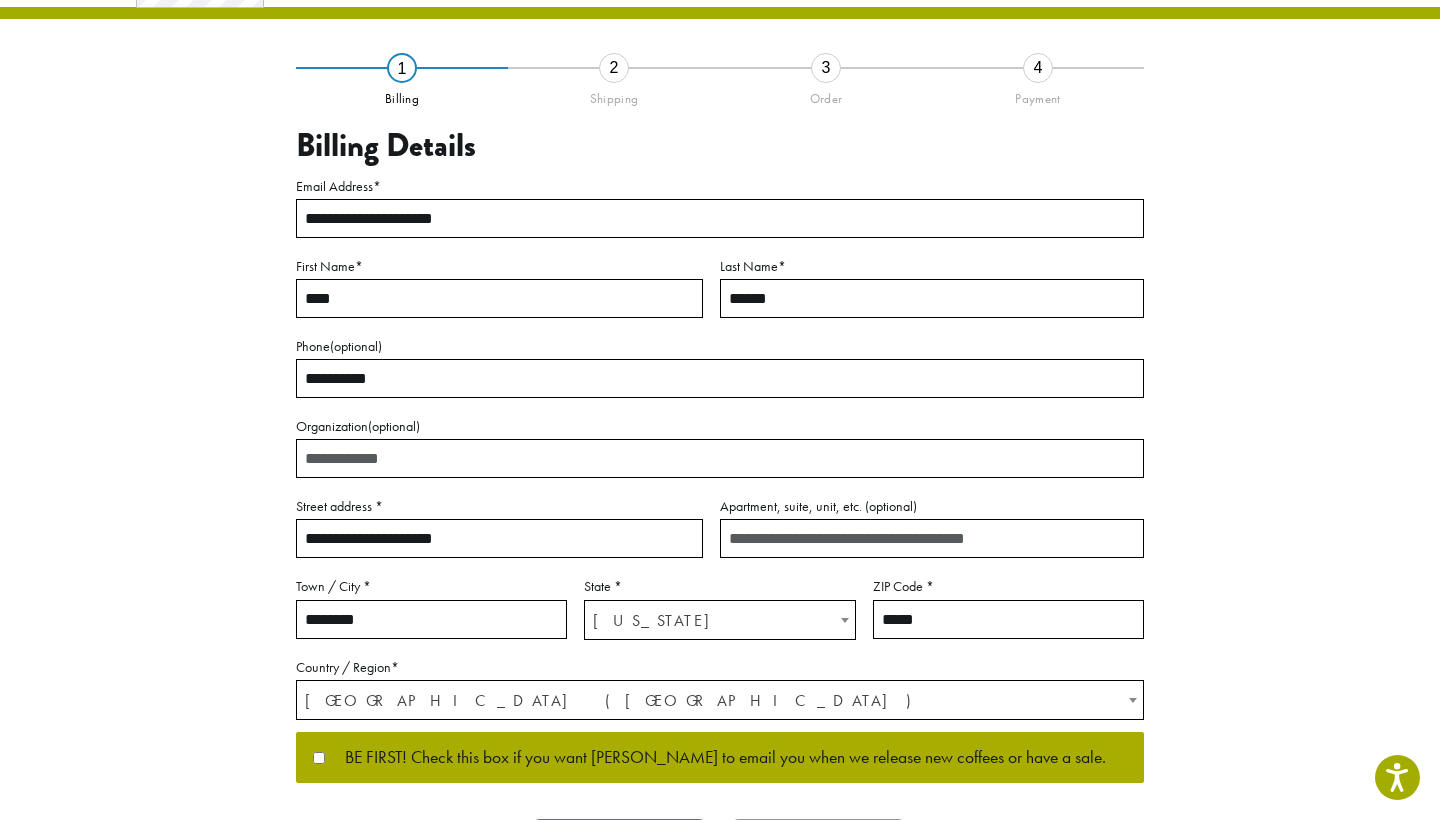 scroll, scrollTop: 23, scrollLeft: 0, axis: vertical 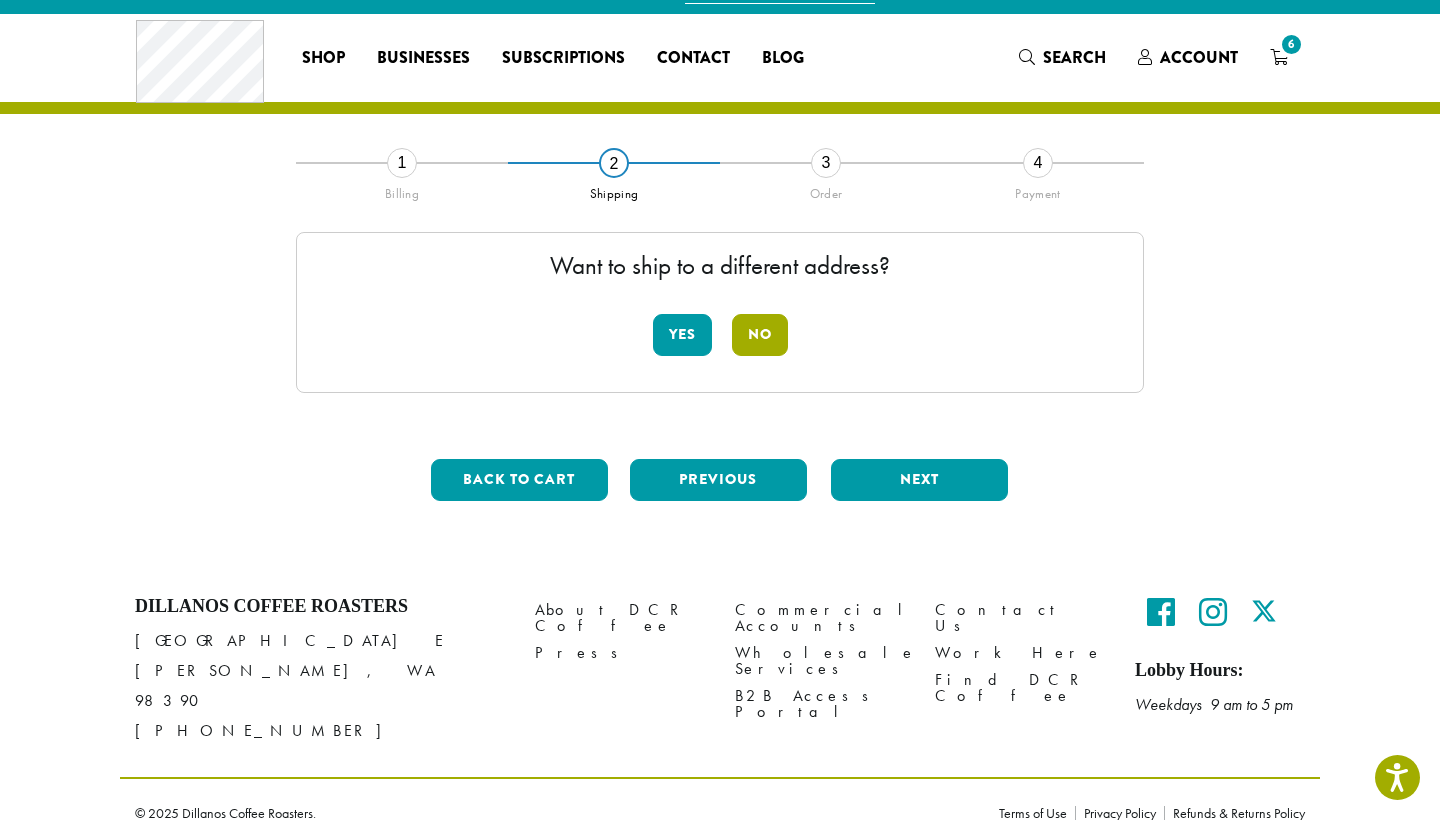 click on "No" at bounding box center [760, 335] 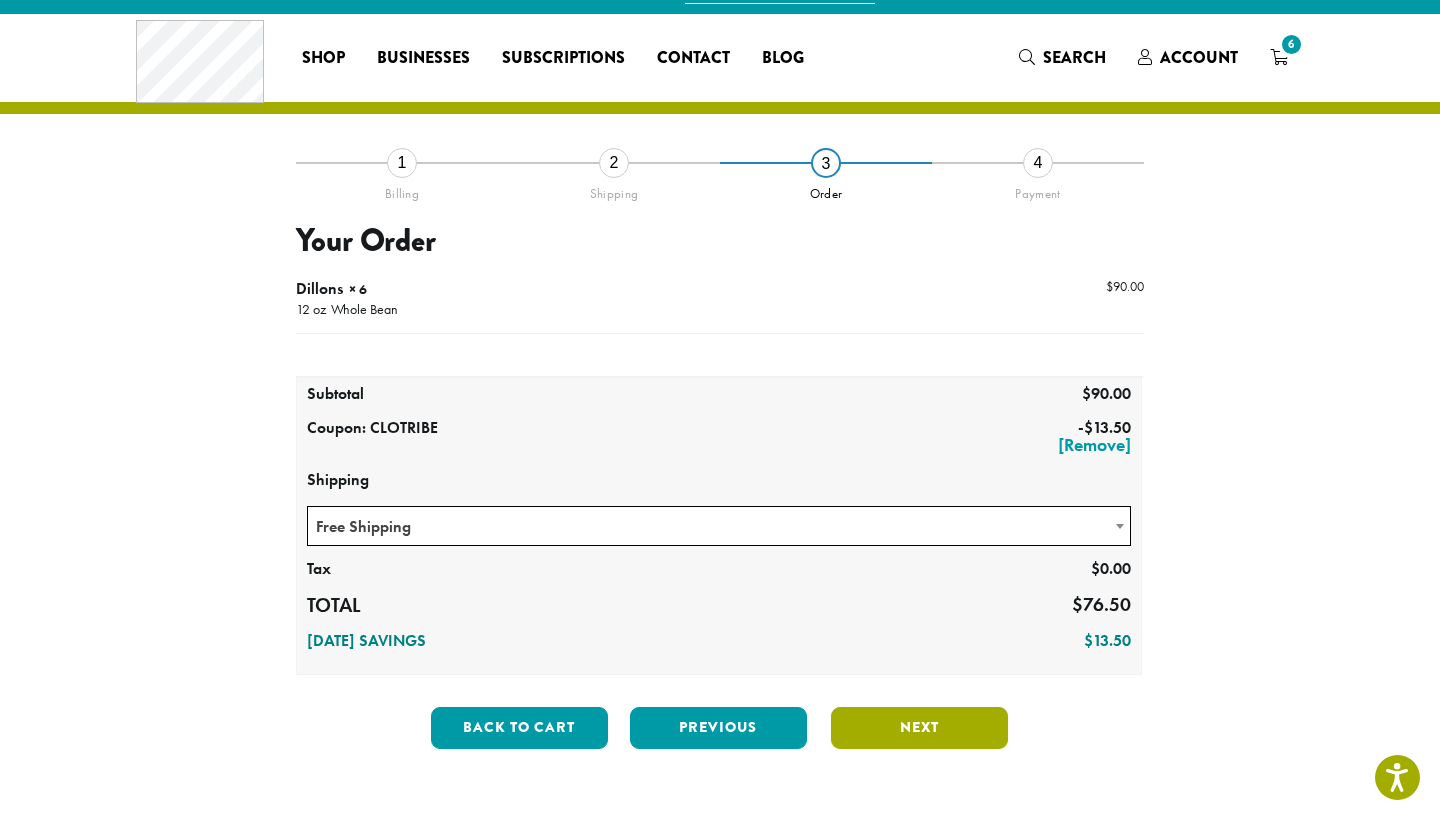 click on "Next" at bounding box center [919, 728] 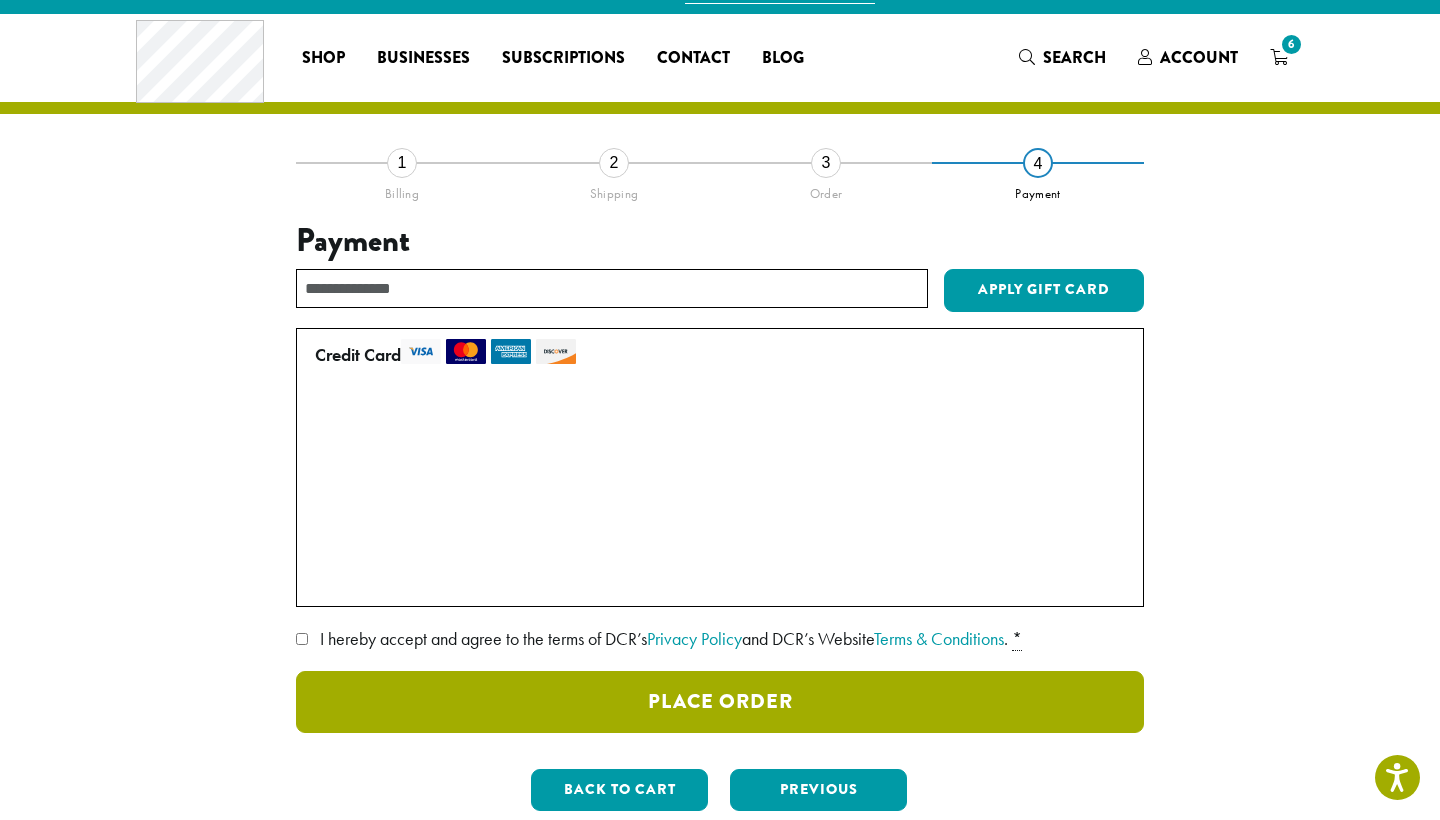 click on "Place Order" at bounding box center (720, 702) 